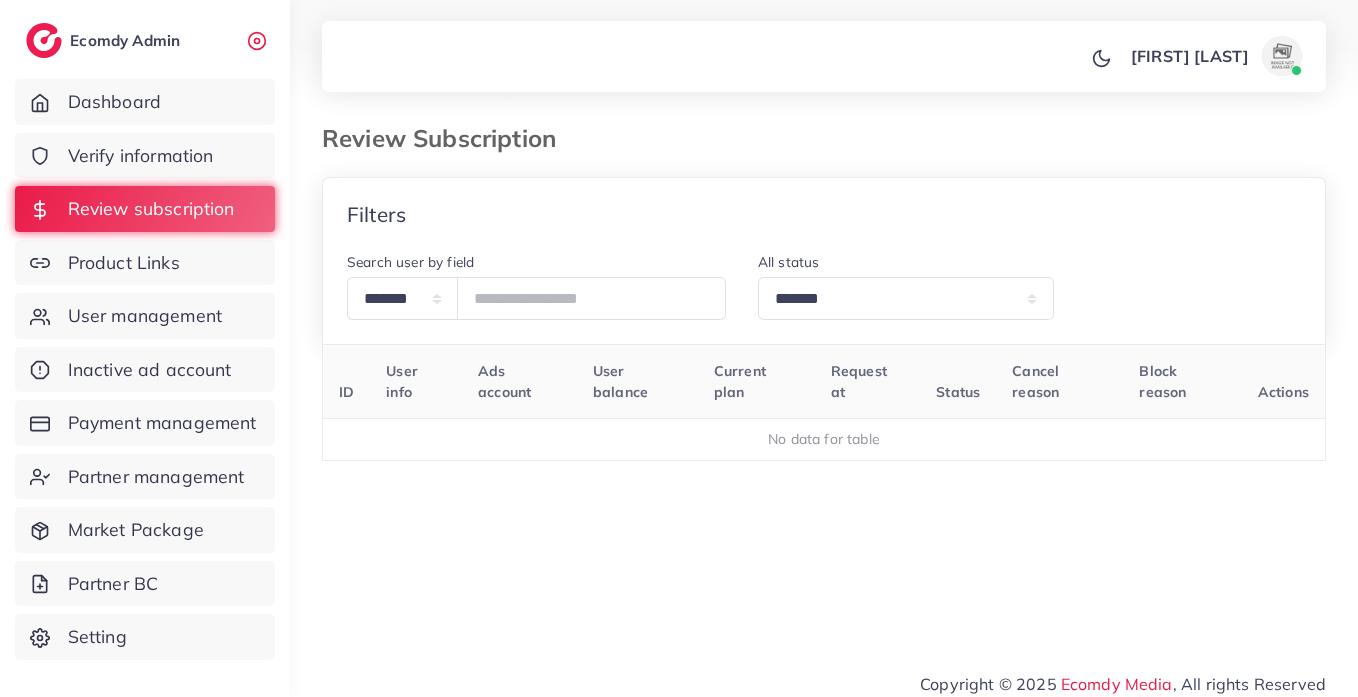 select on "*******" 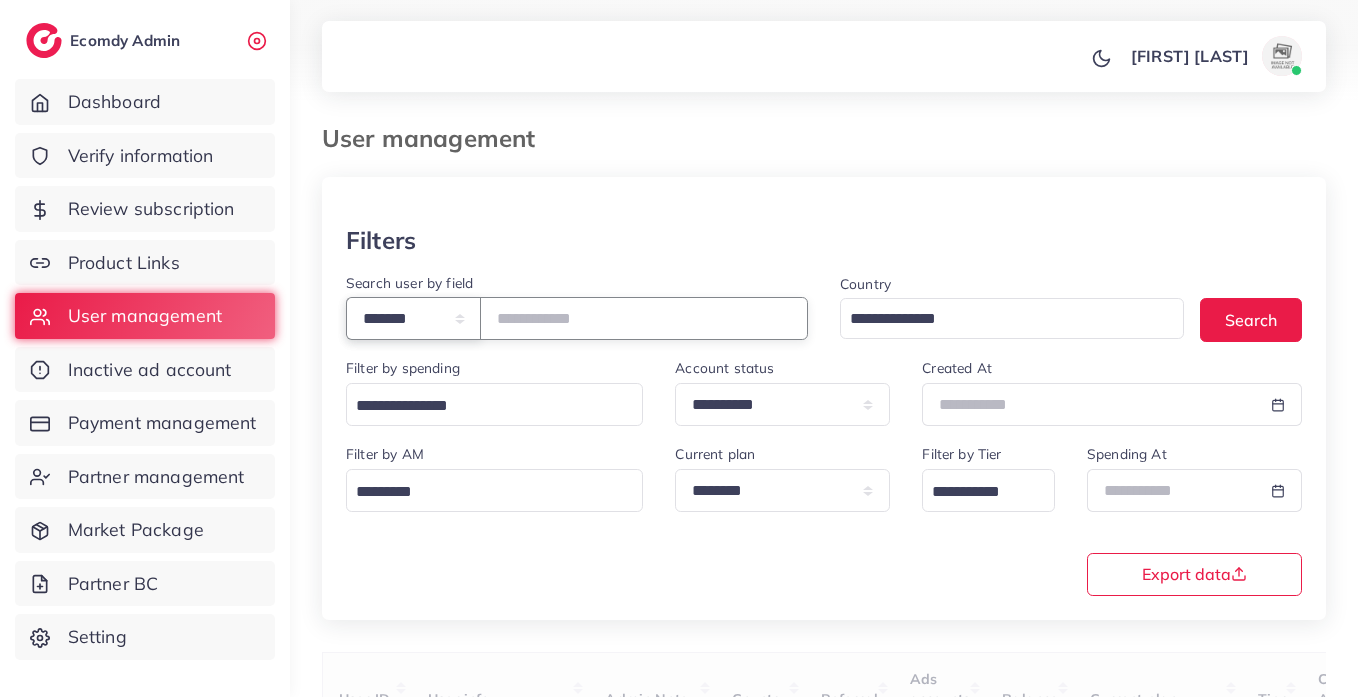 click on "**********" at bounding box center (413, 318) 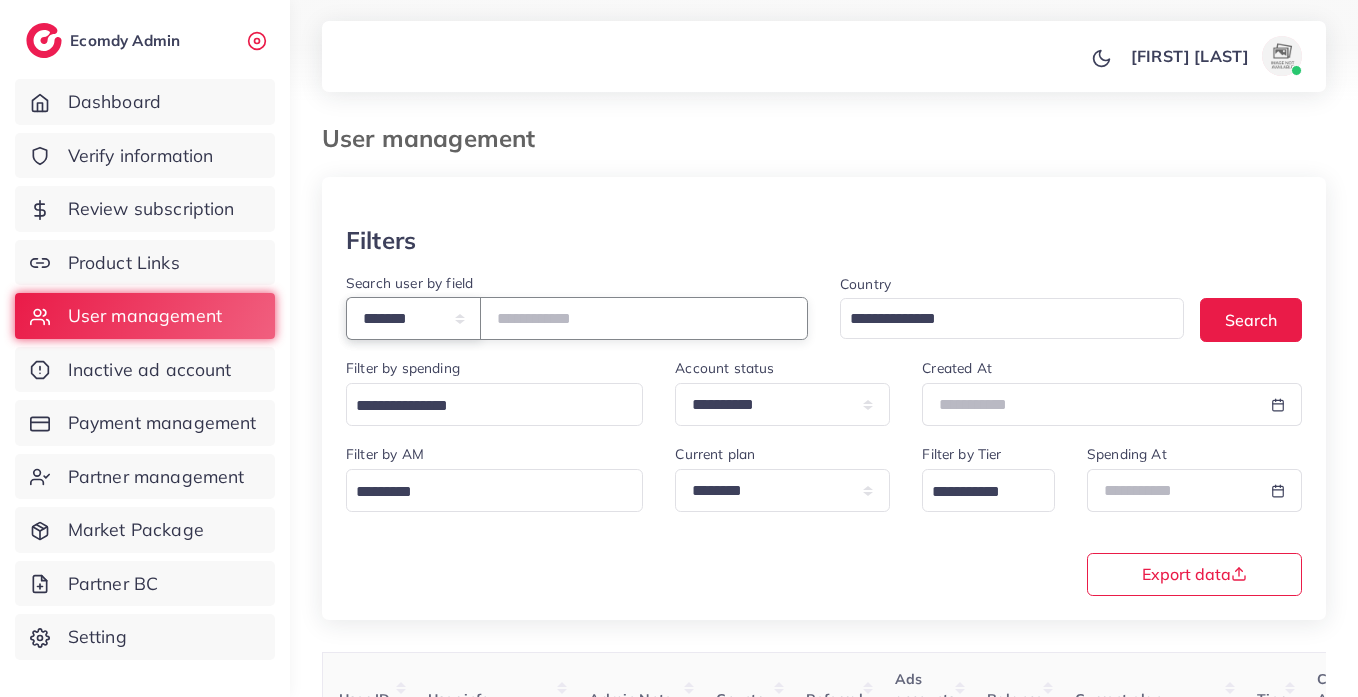 select on "*****" 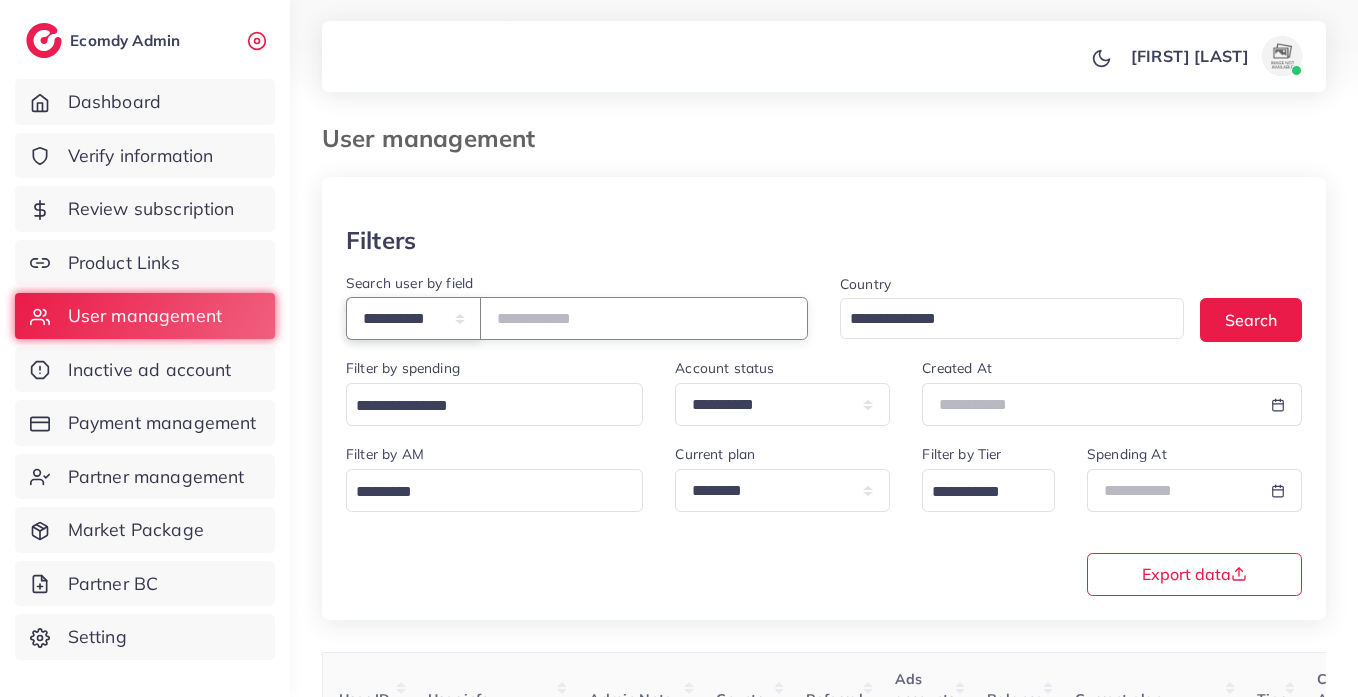 click on "**********" at bounding box center (413, 318) 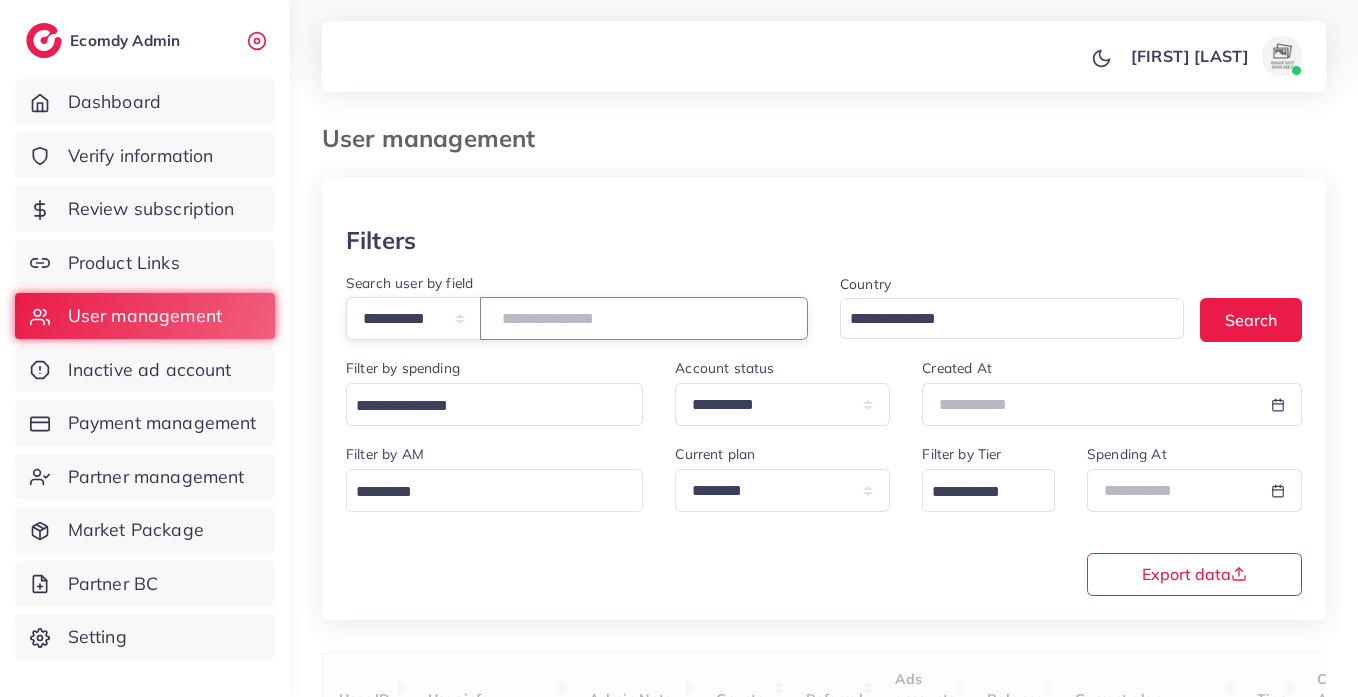 click at bounding box center [644, 318] 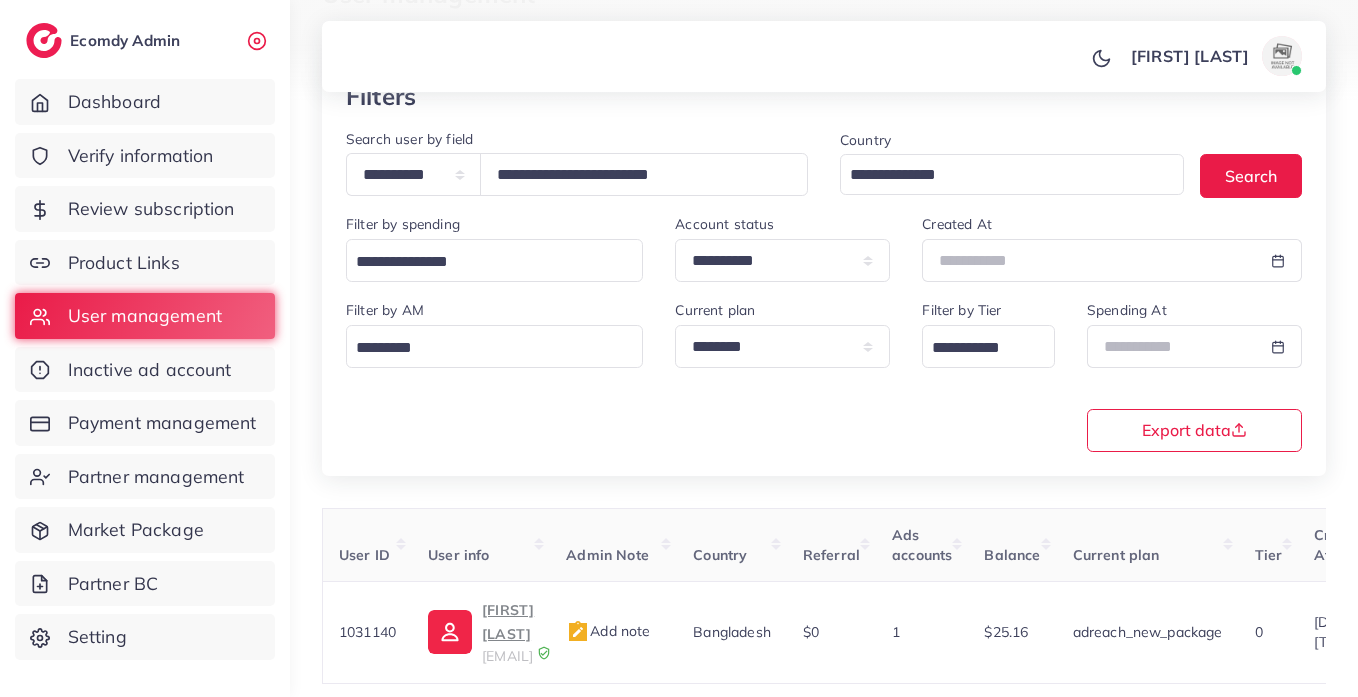 scroll, scrollTop: 260, scrollLeft: 0, axis: vertical 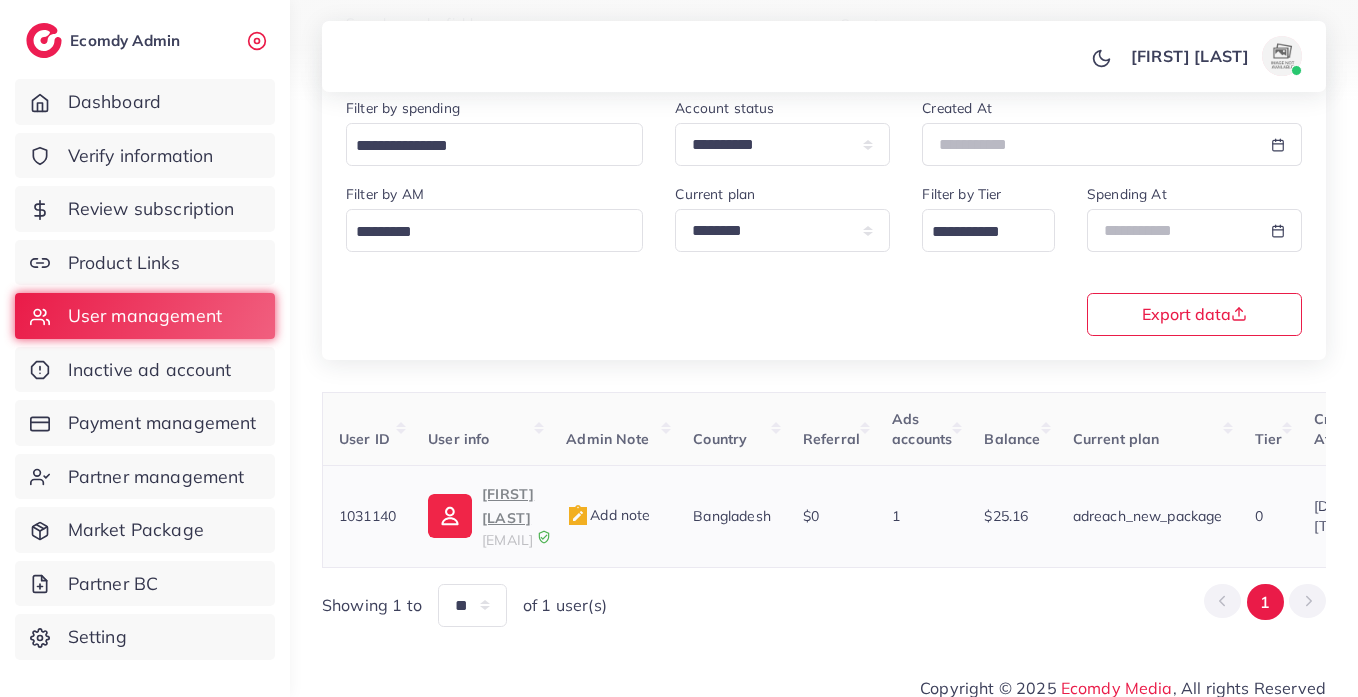 click on "[FIRST] [LAST]" at bounding box center [508, 506] 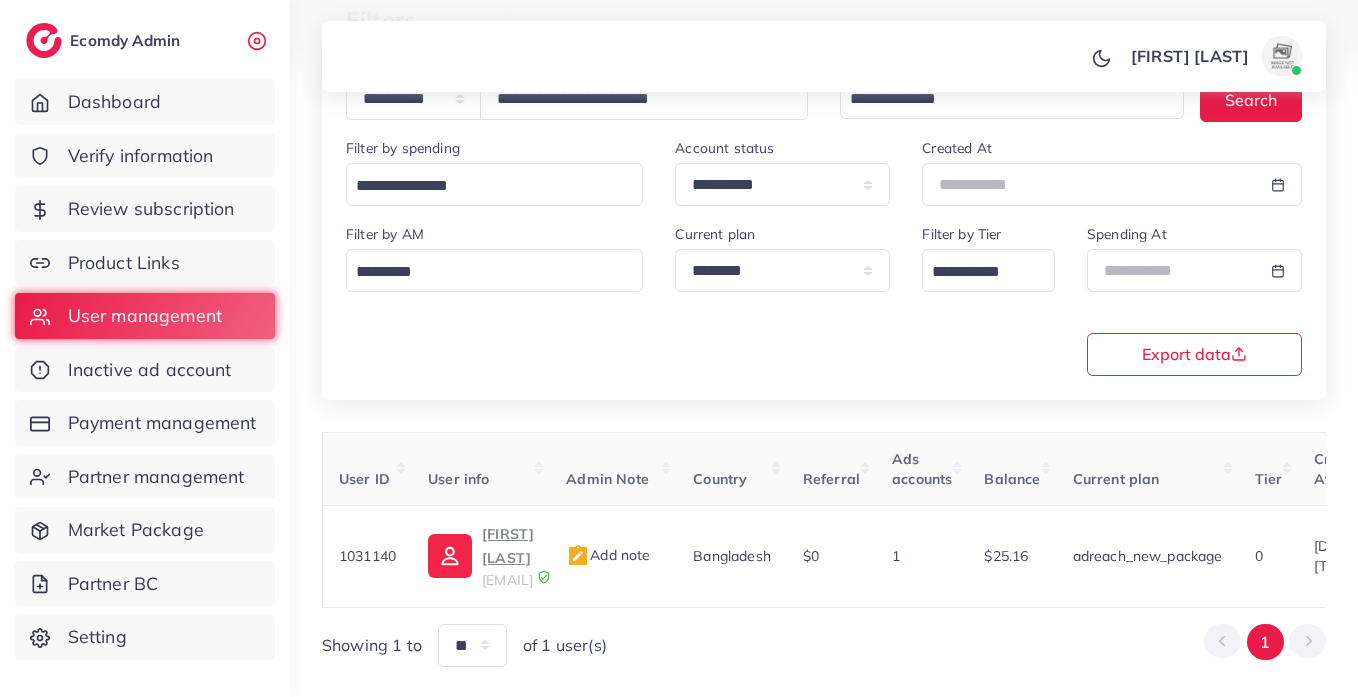 scroll, scrollTop: 0, scrollLeft: 0, axis: both 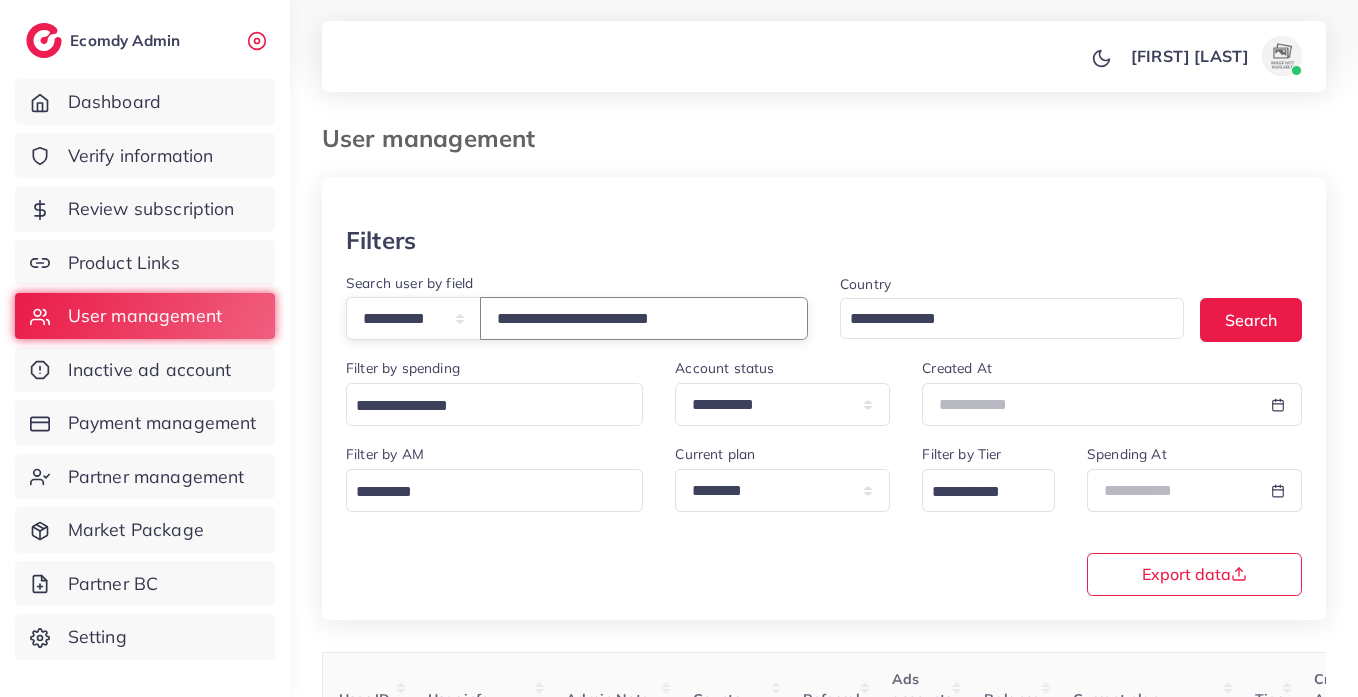 click on "**********" at bounding box center [644, 318] 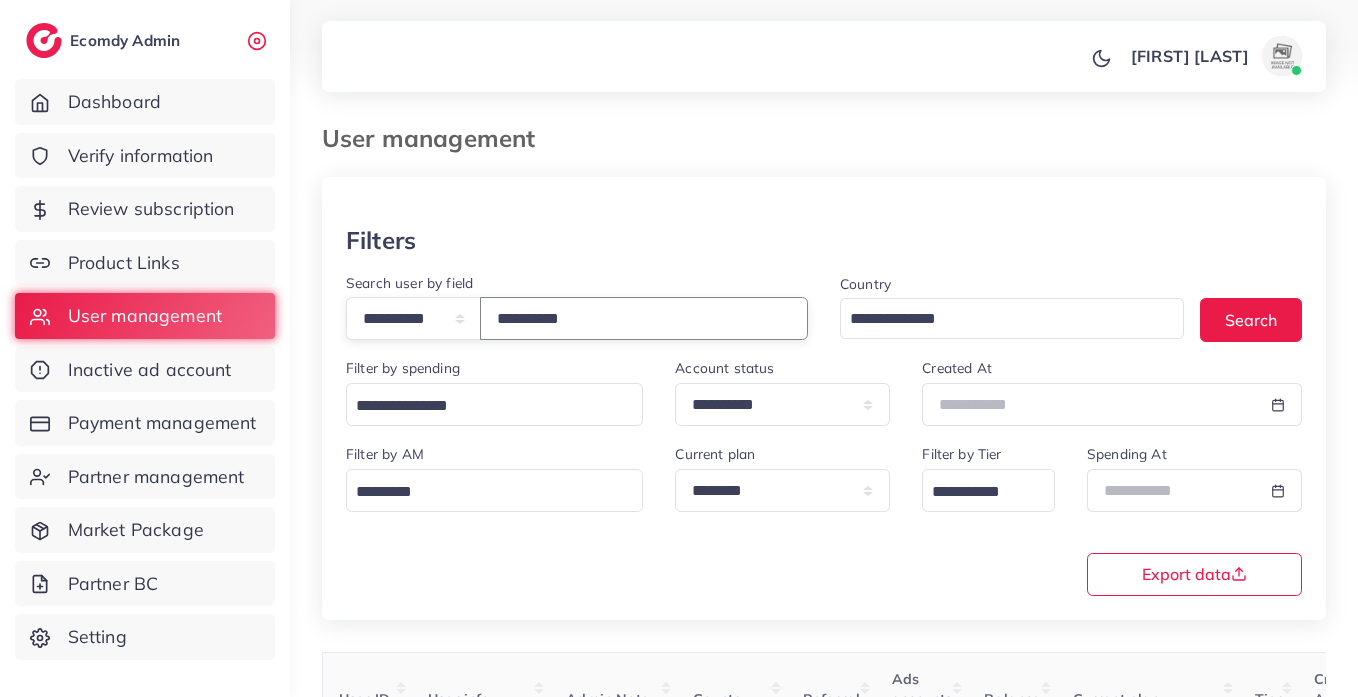 paste on "**********" 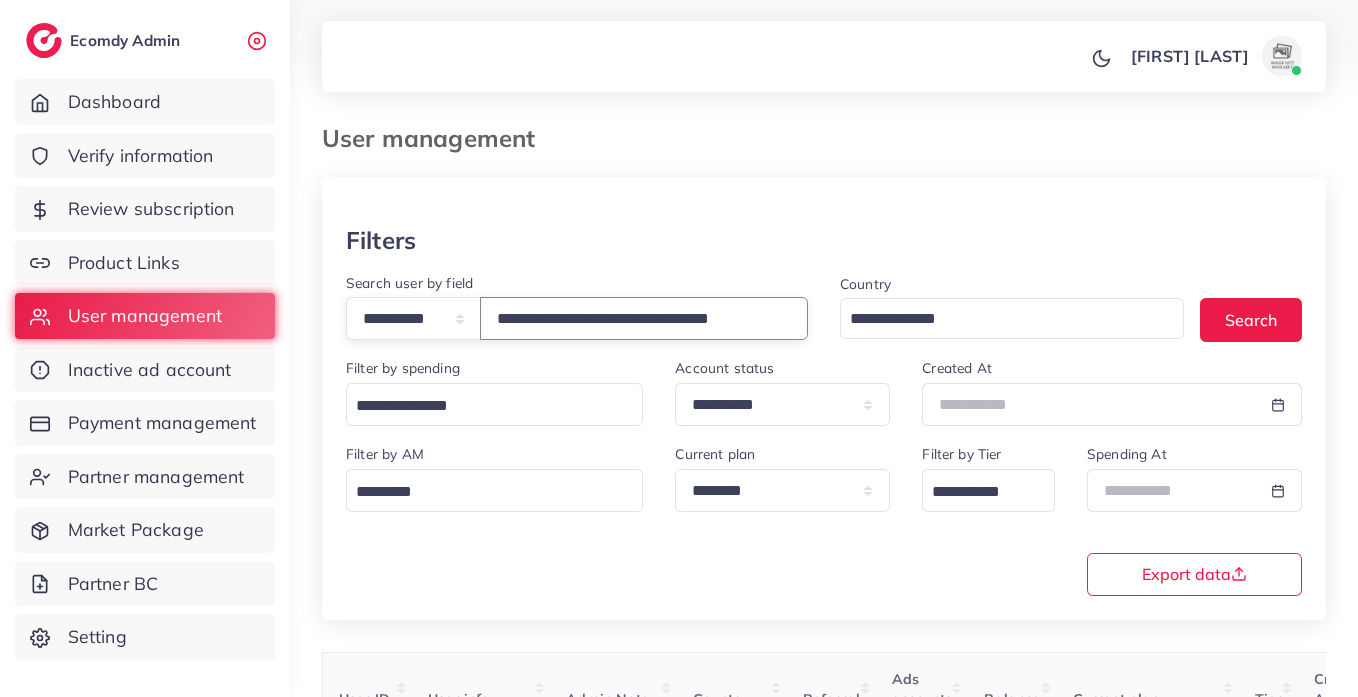 type on "**********" 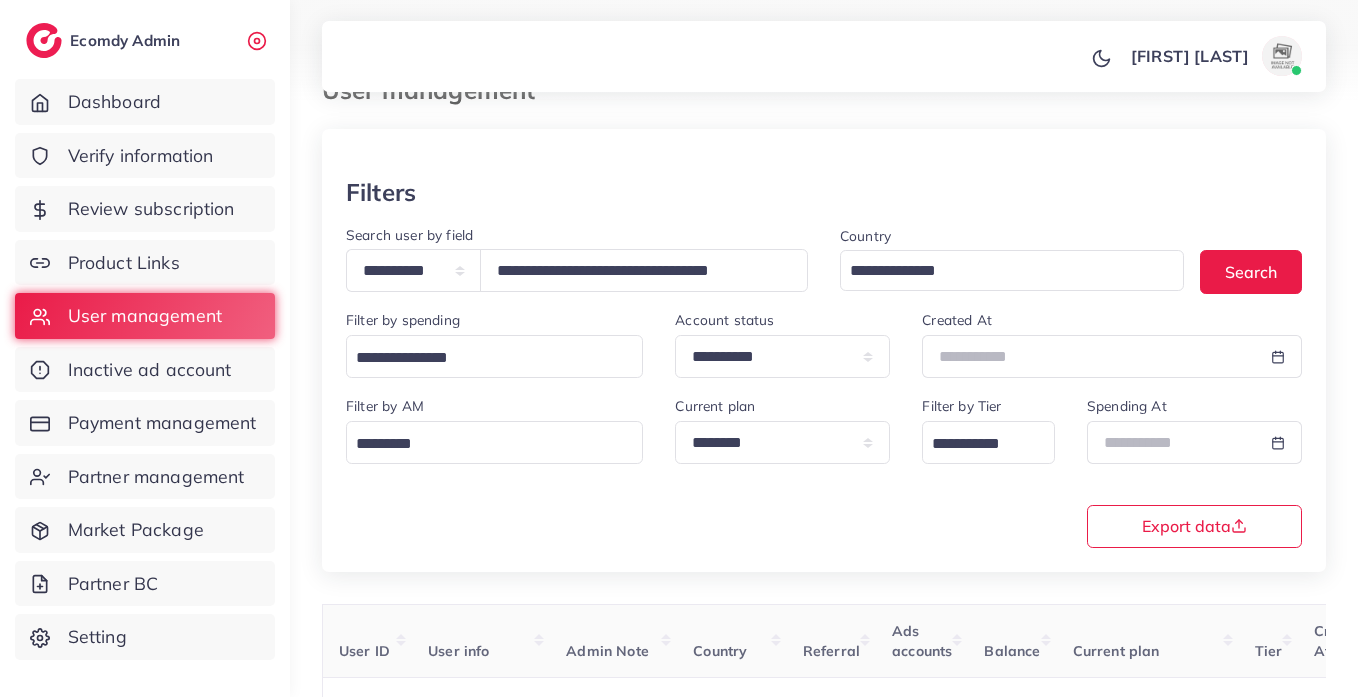 scroll, scrollTop: 0, scrollLeft: 0, axis: both 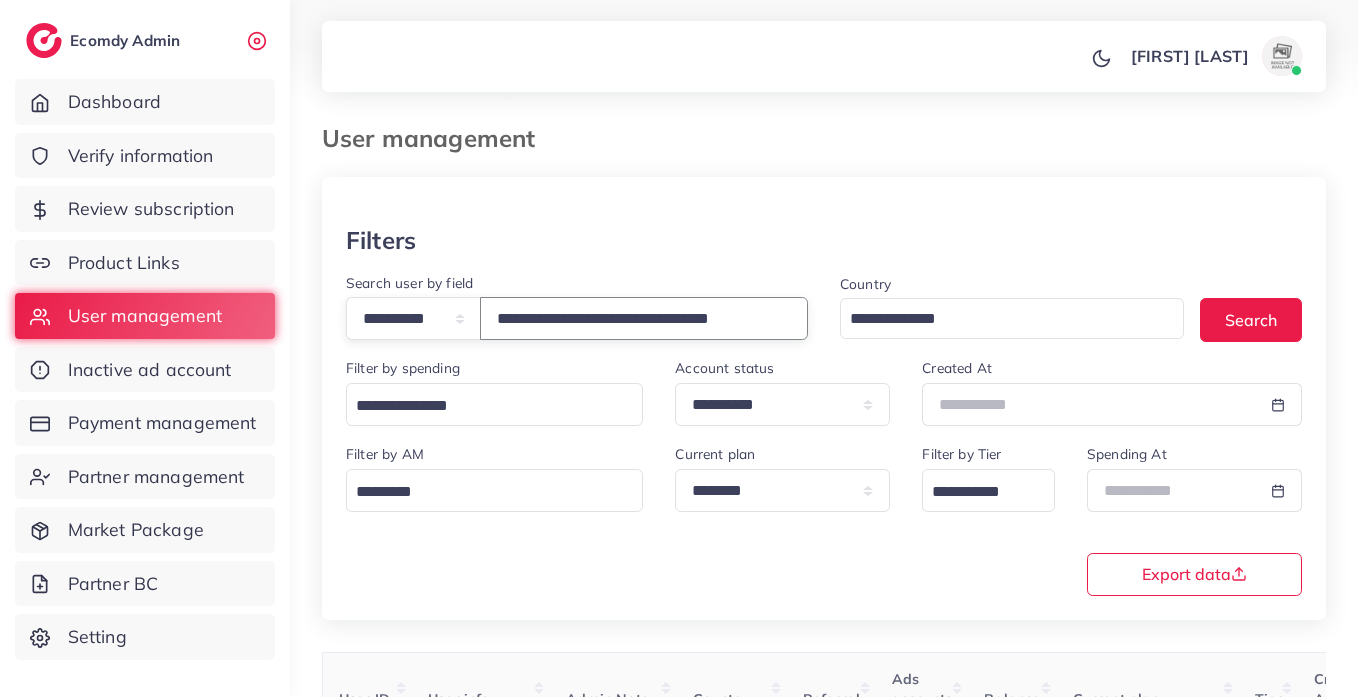 click on "**********" at bounding box center [644, 318] 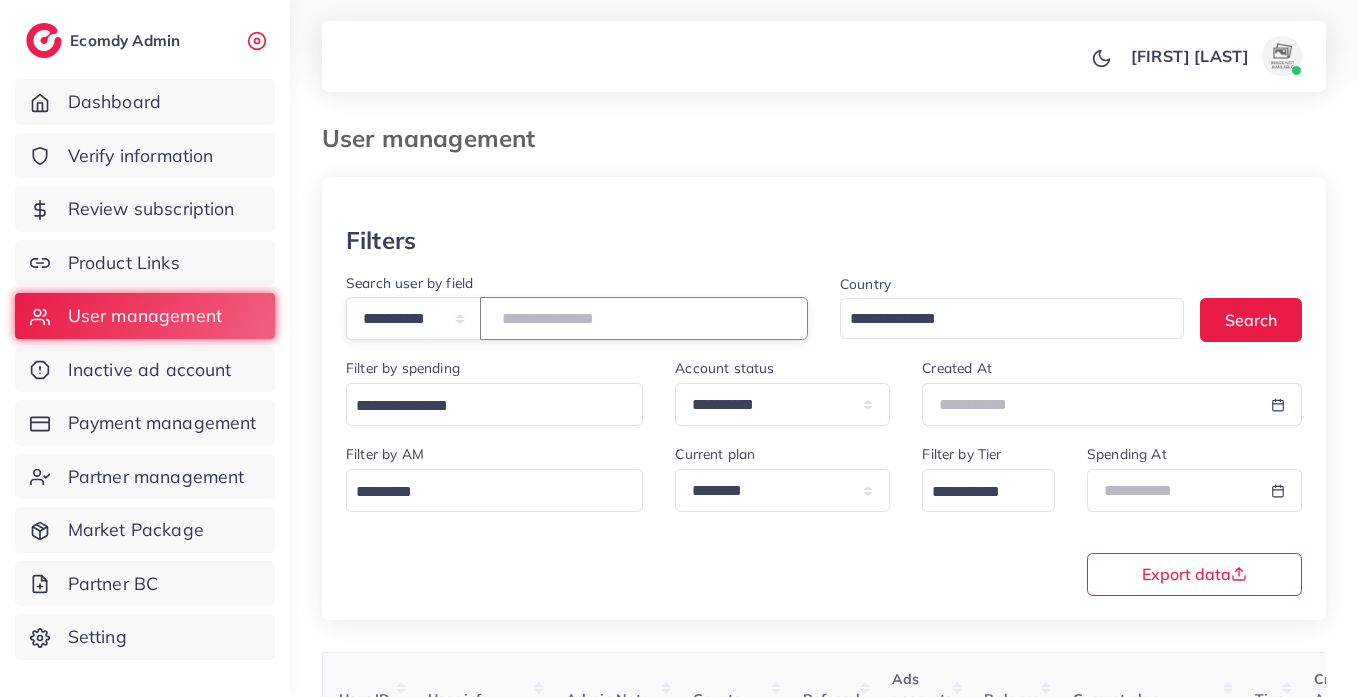 paste on "**********" 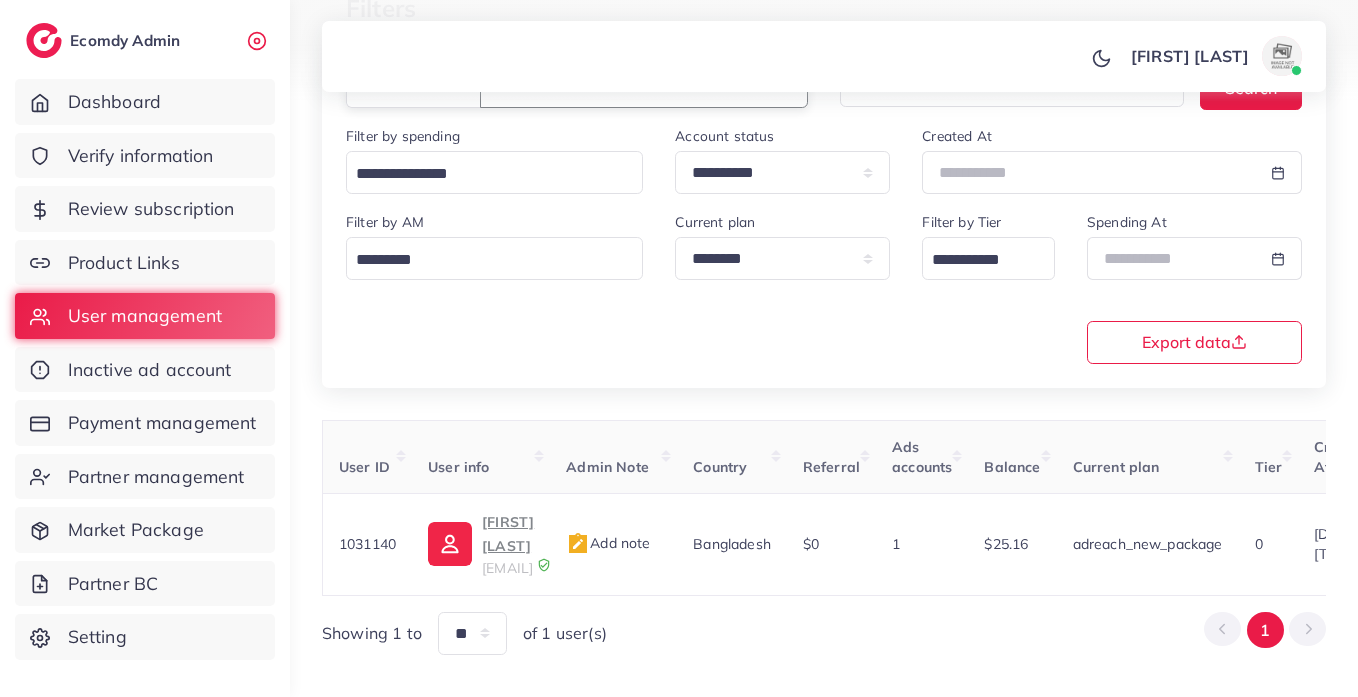 scroll, scrollTop: 235, scrollLeft: 0, axis: vertical 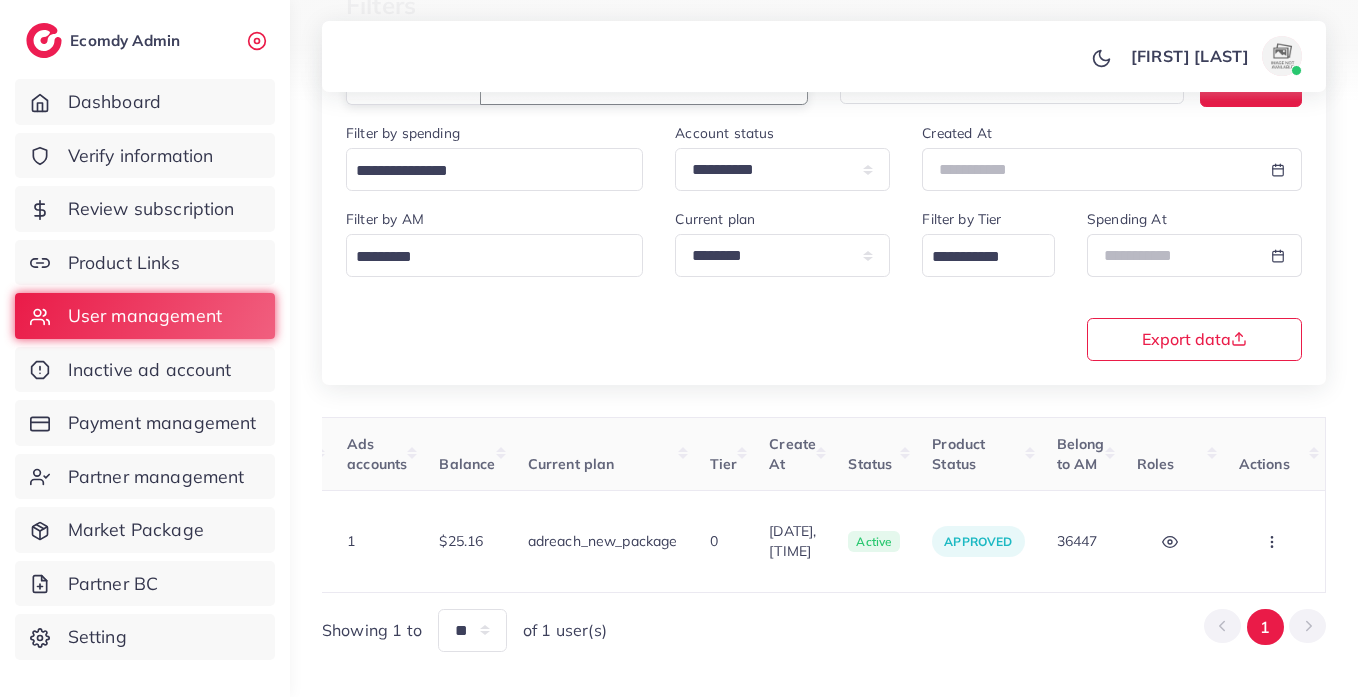 type on "**********" 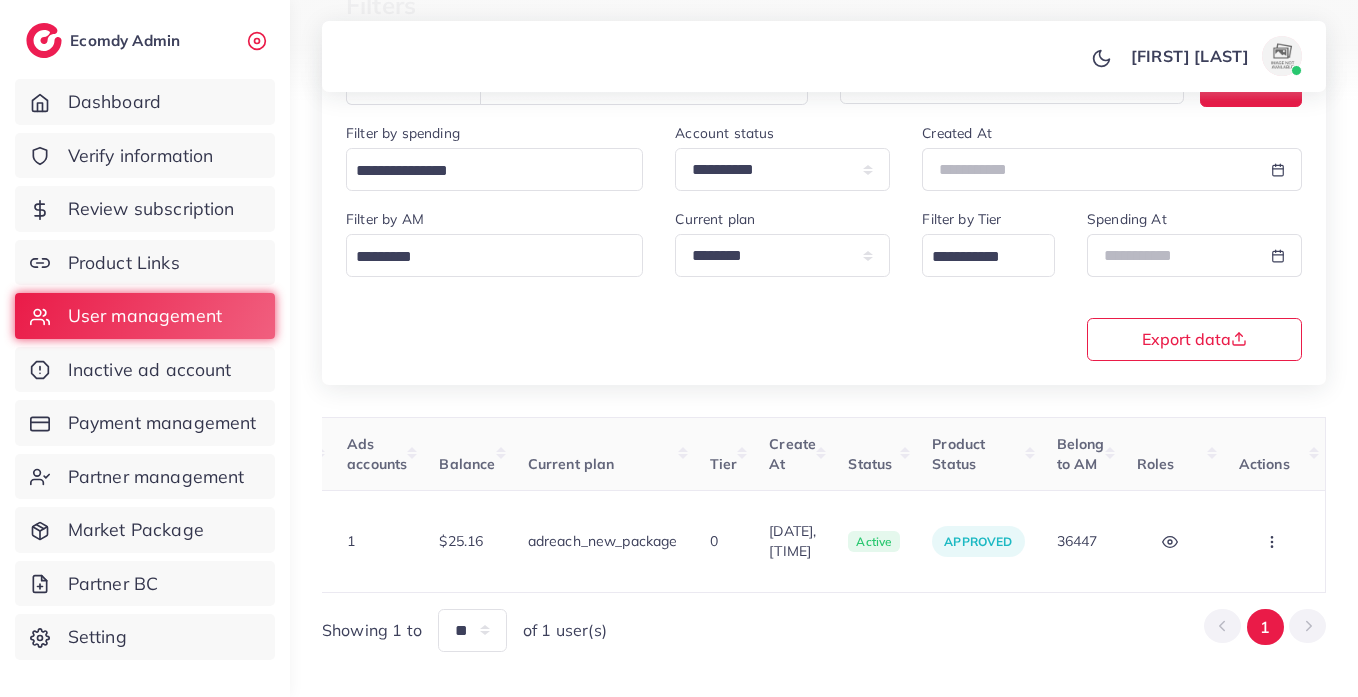 drag, startPoint x: 167, startPoint y: 204, endPoint x: 0, endPoint y: 12, distance: 254.46611 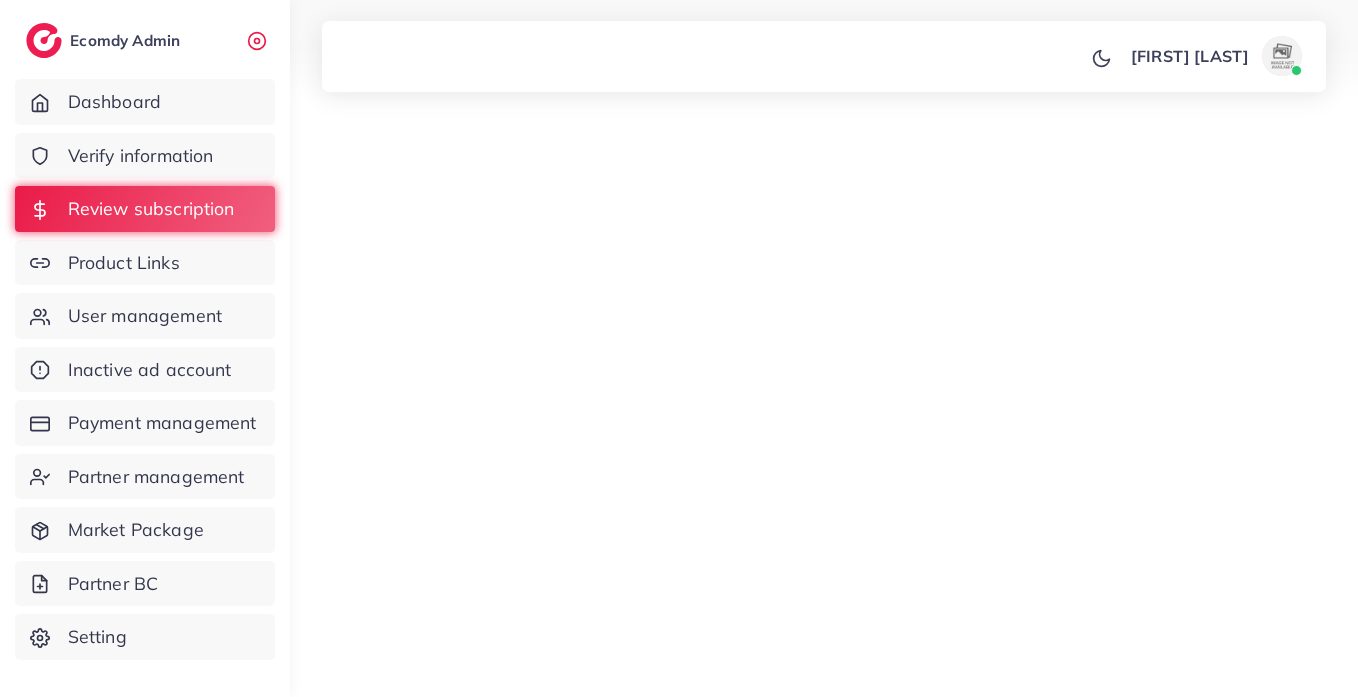 scroll, scrollTop: 0, scrollLeft: 0, axis: both 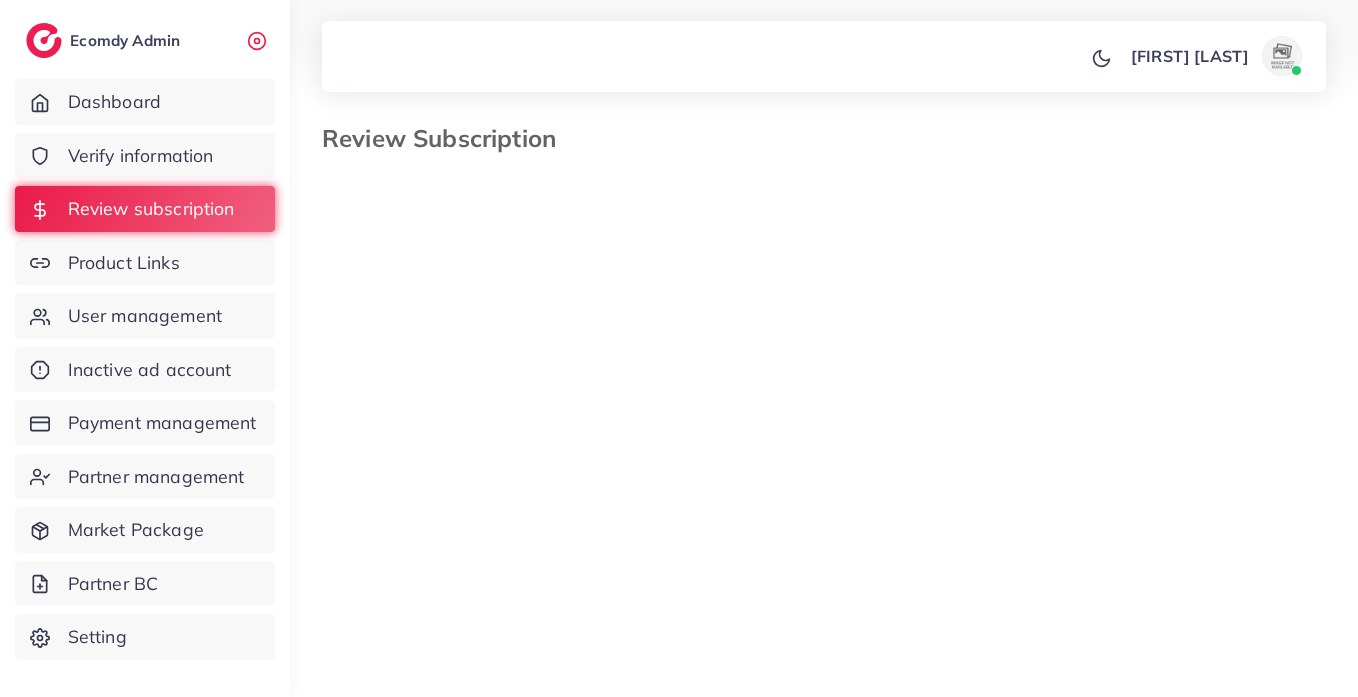 select on "*******" 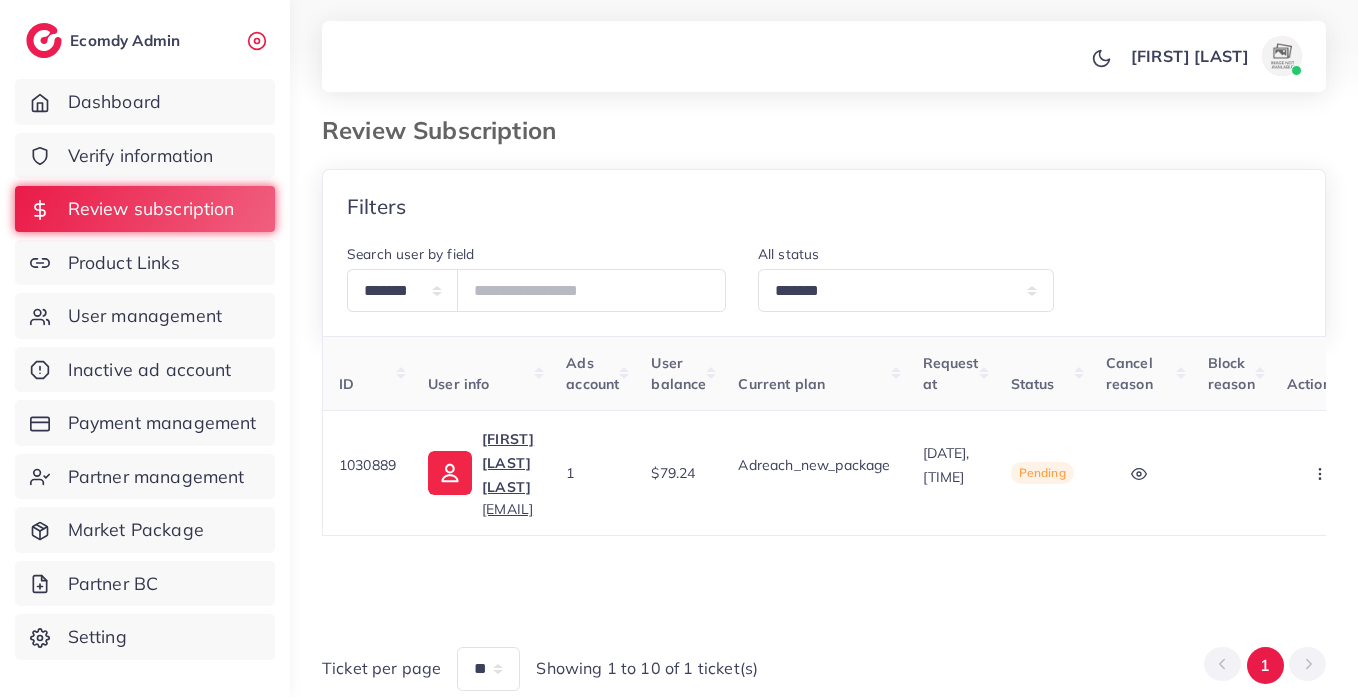 scroll, scrollTop: 10, scrollLeft: 0, axis: vertical 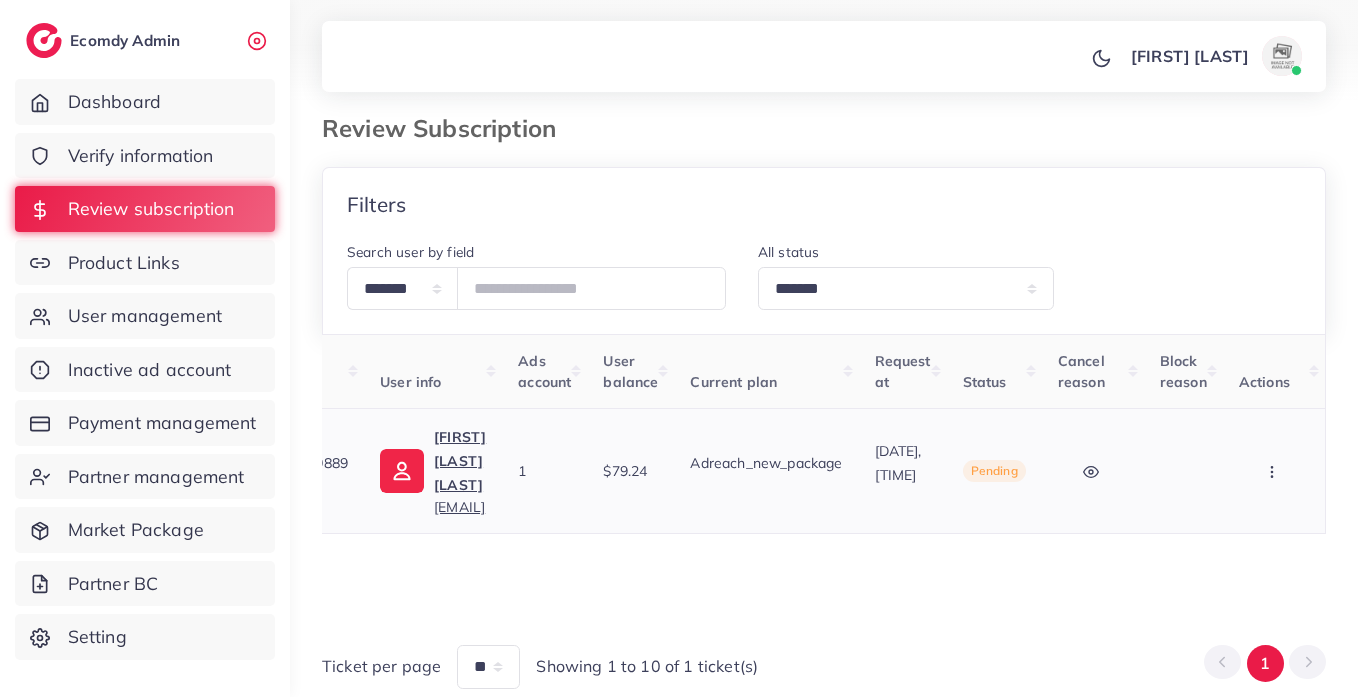 click at bounding box center [1274, 471] 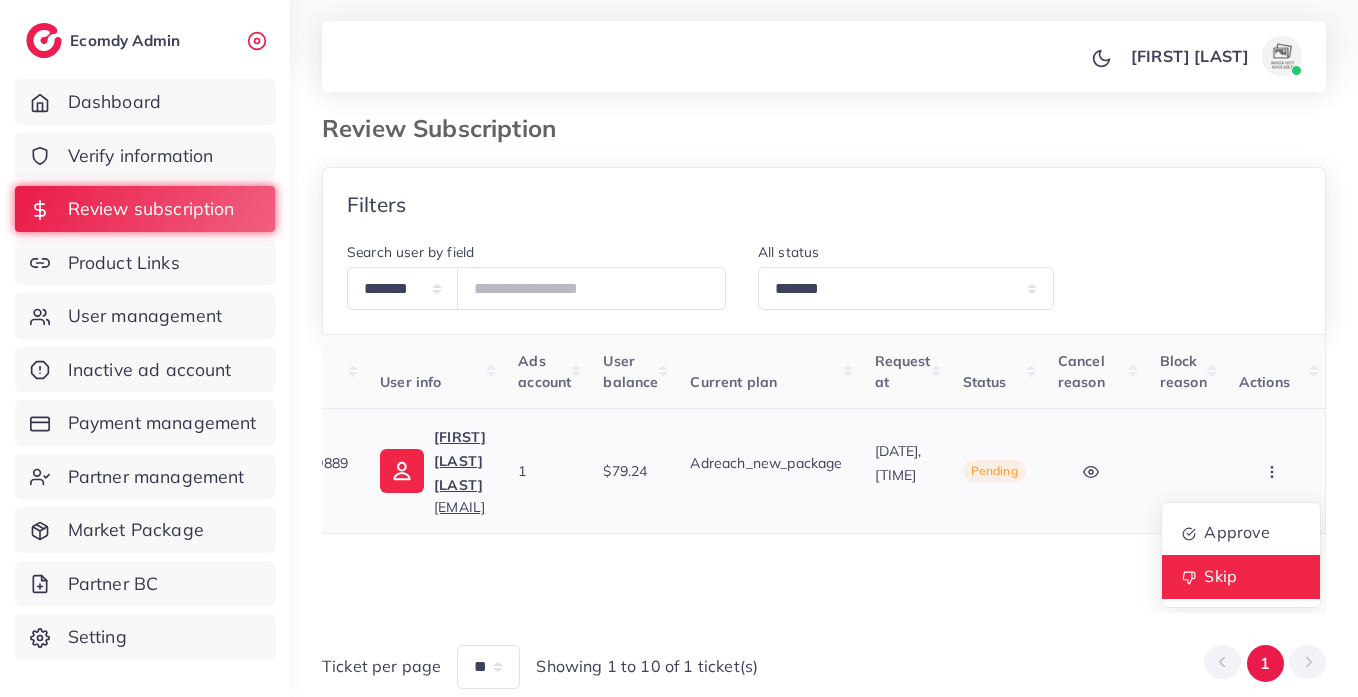click on "Skip" at bounding box center [1241, 576] 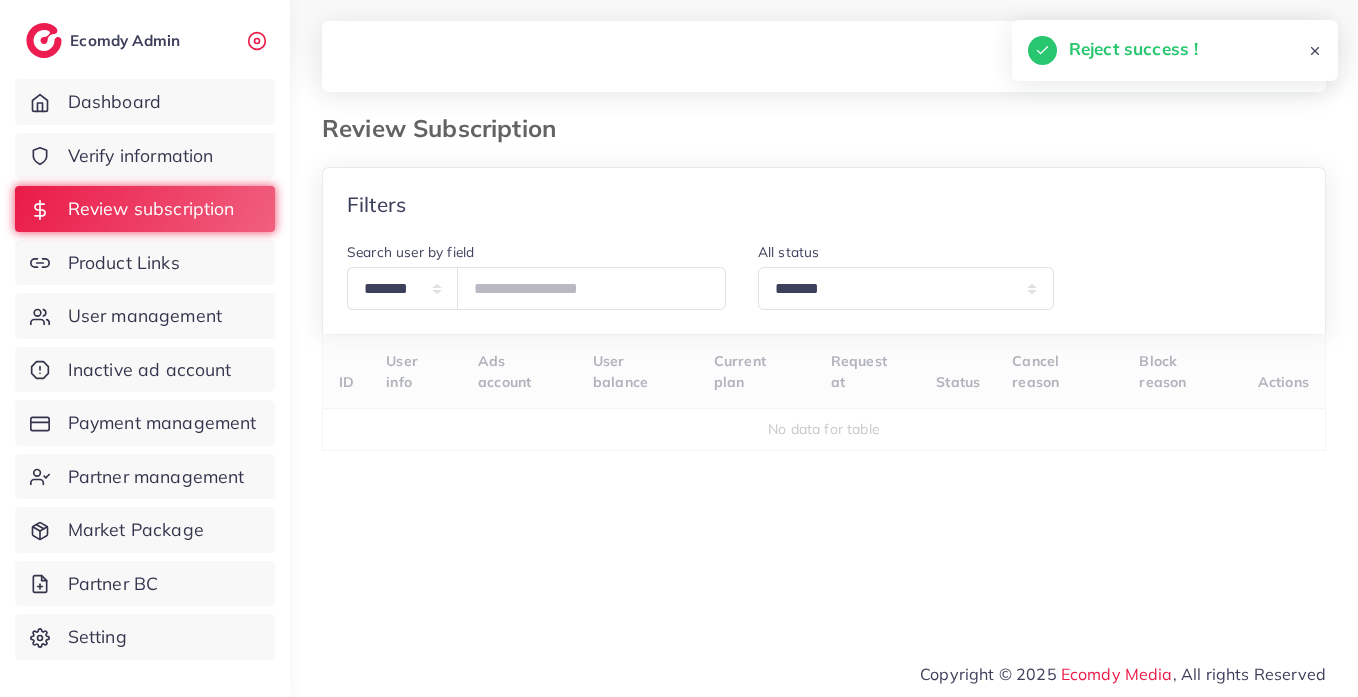 scroll, scrollTop: 0, scrollLeft: 0, axis: both 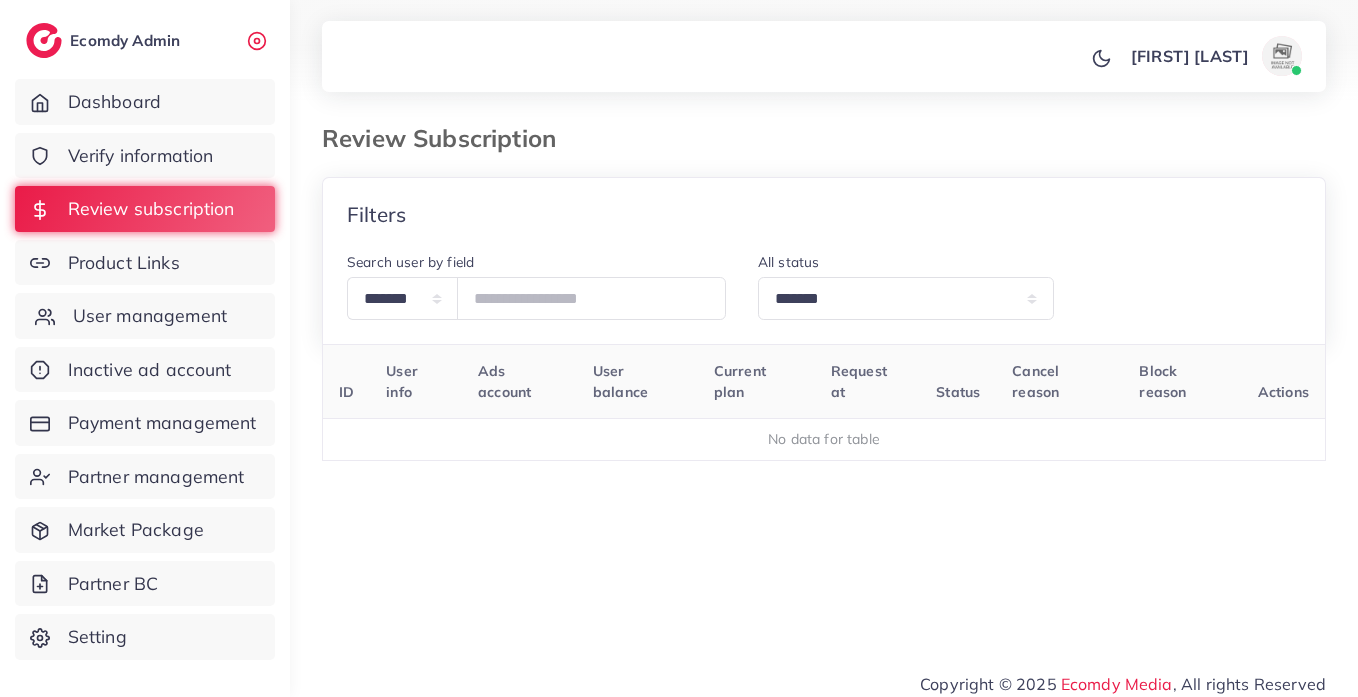 click on "User management" at bounding box center (150, 316) 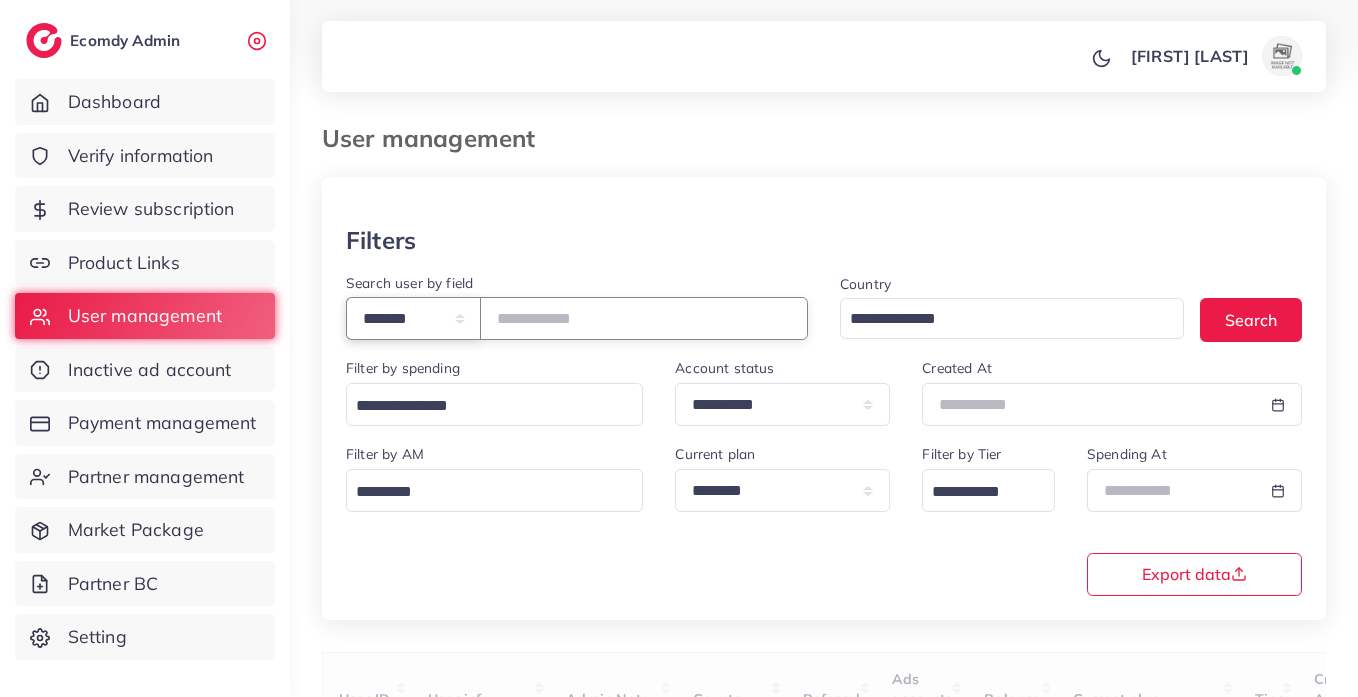 click on "**********" at bounding box center [413, 318] 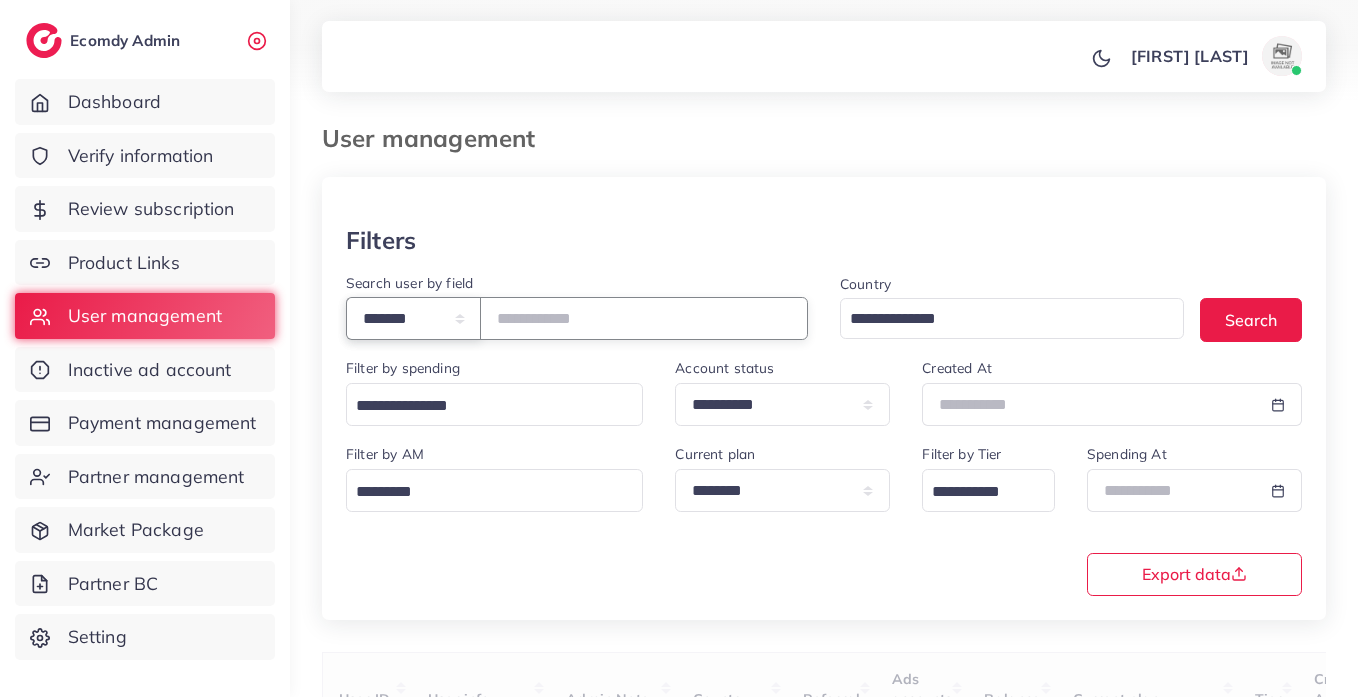 select on "*****" 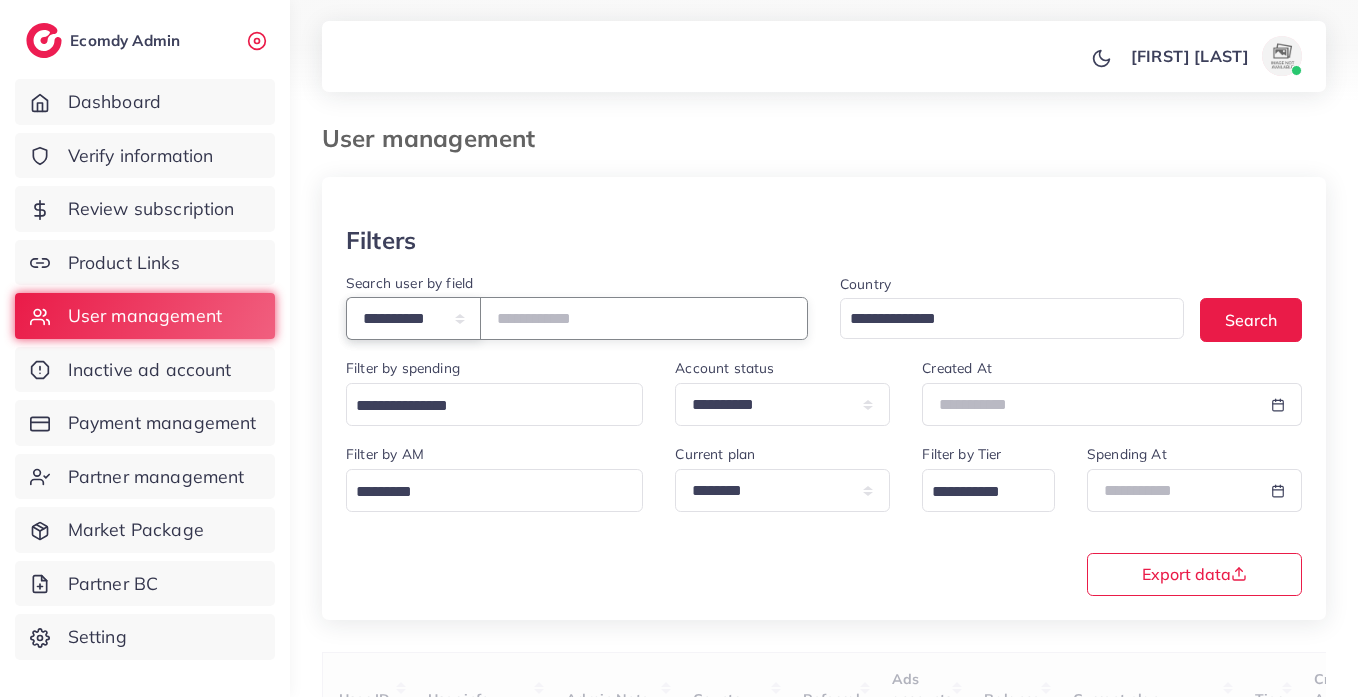 click on "**********" at bounding box center [413, 318] 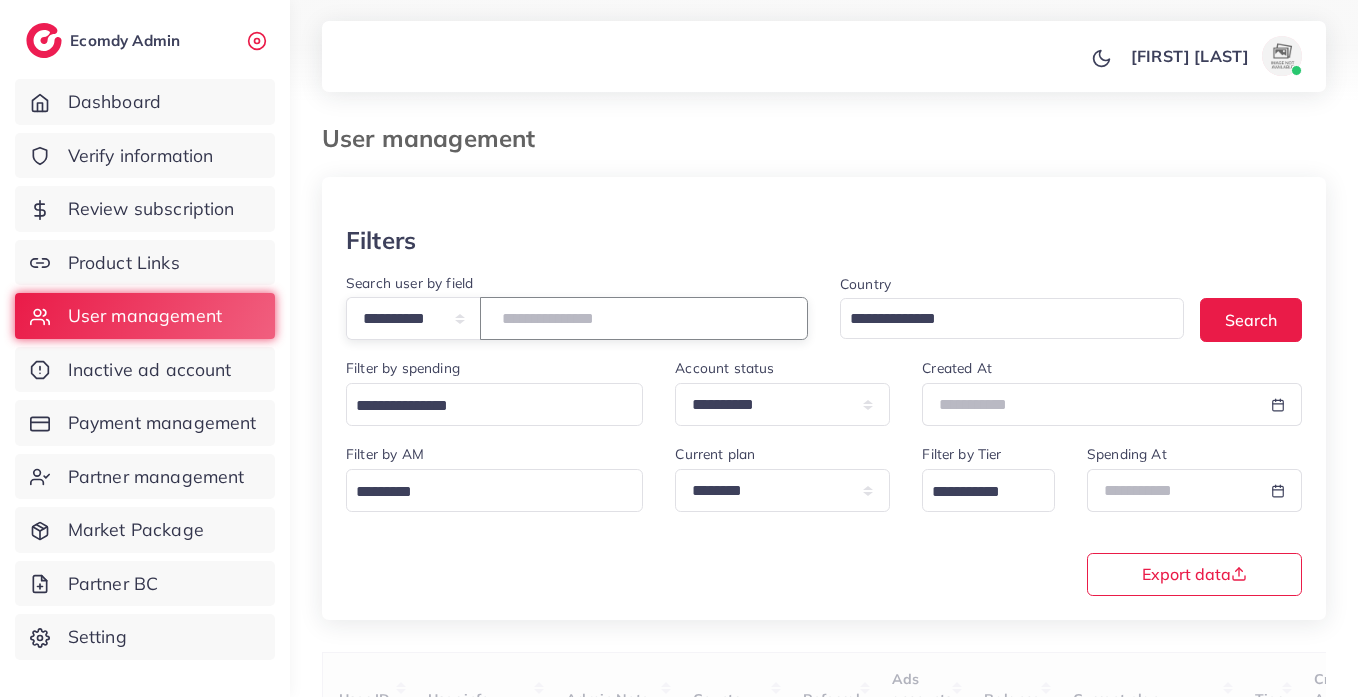 click at bounding box center (644, 318) 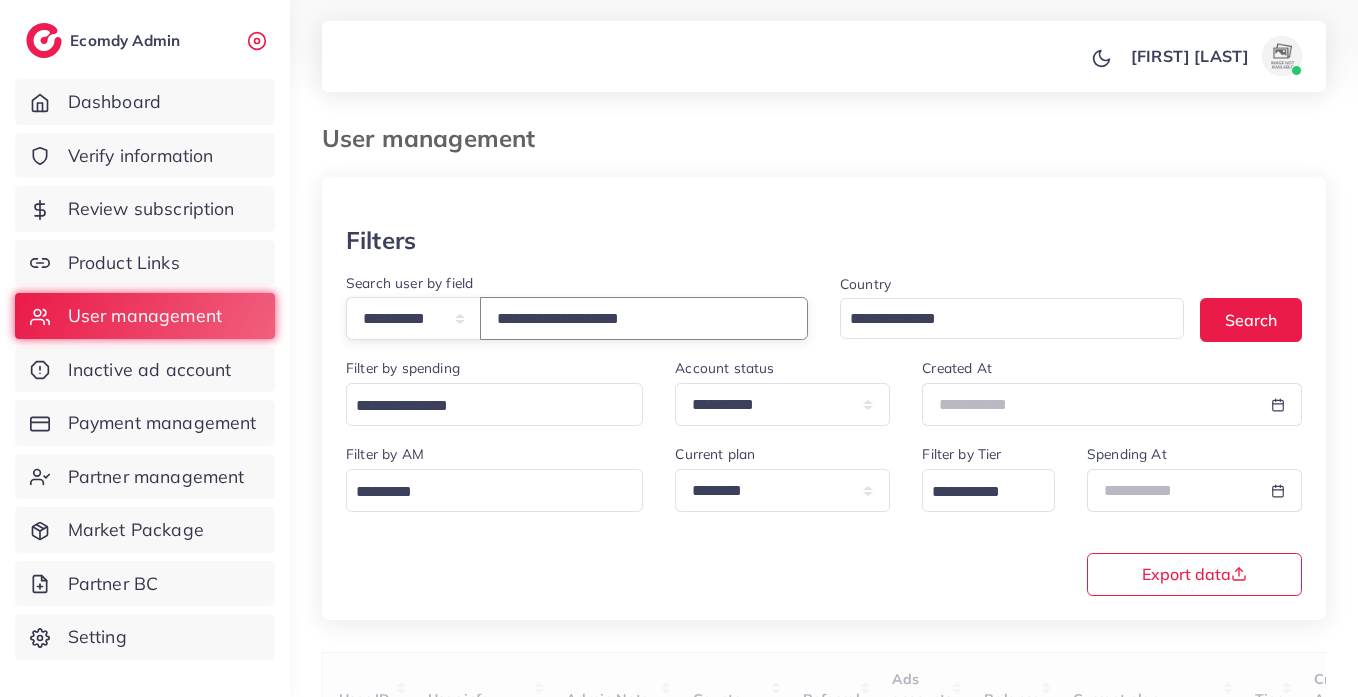 type on "**********" 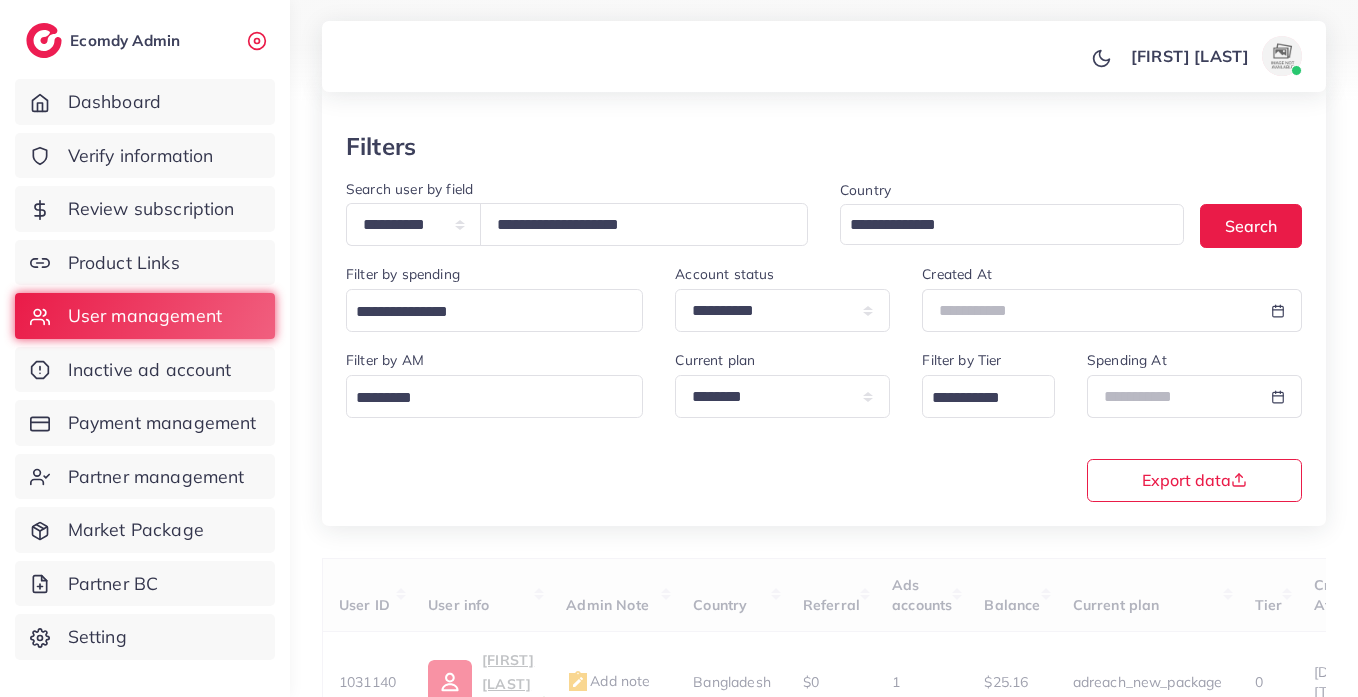 scroll, scrollTop: 260, scrollLeft: 0, axis: vertical 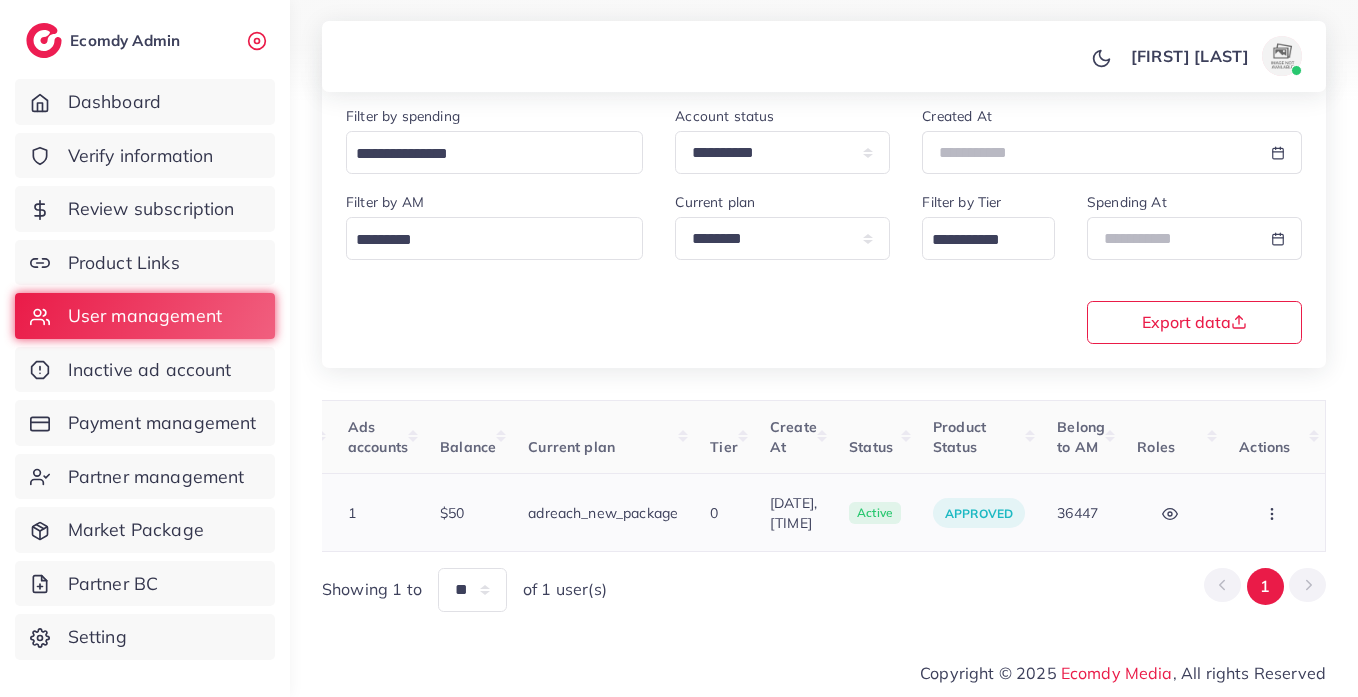 click 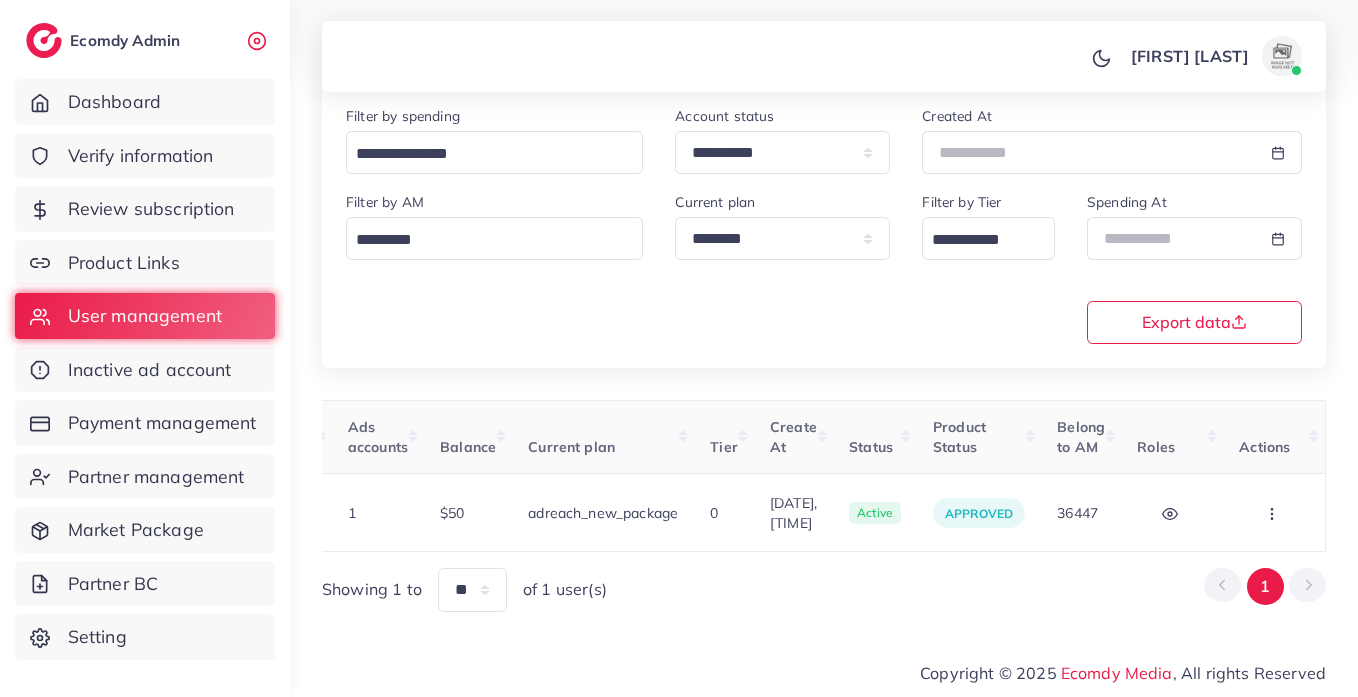 click on "Assign to AM" at bounding box center (0, 0) 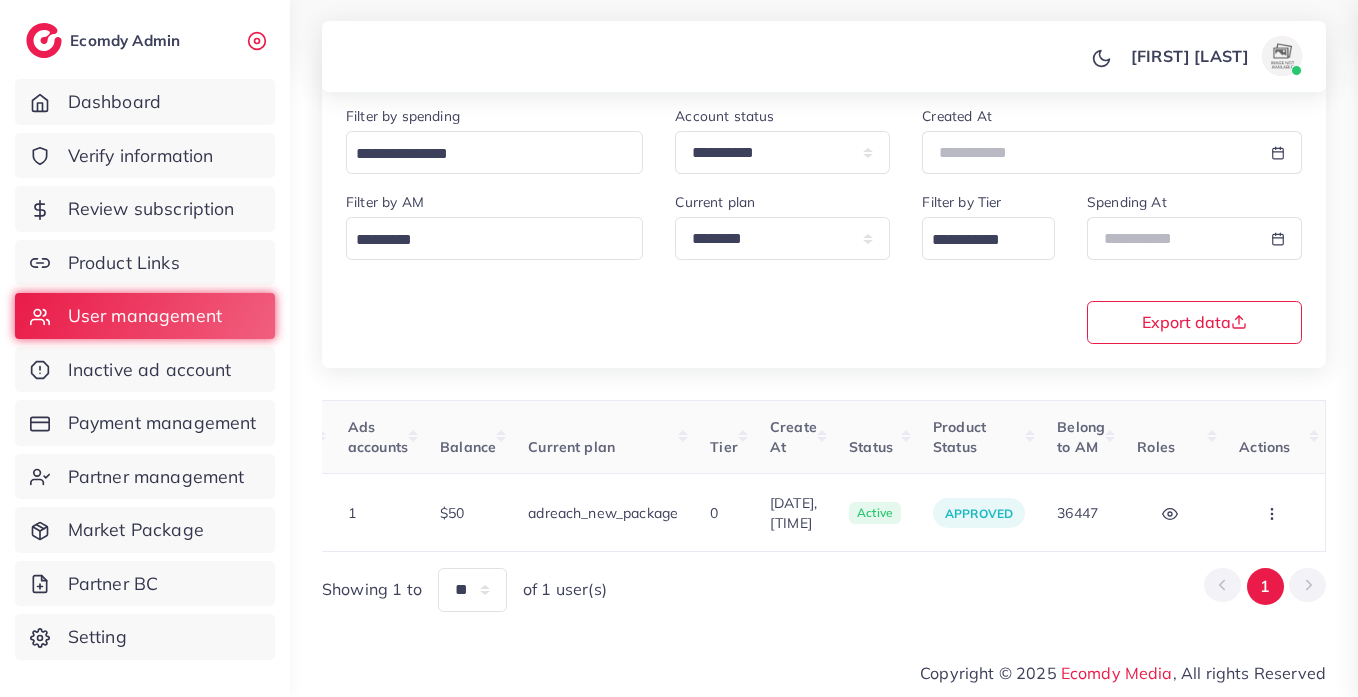 scroll, scrollTop: 0, scrollLeft: 670, axis: horizontal 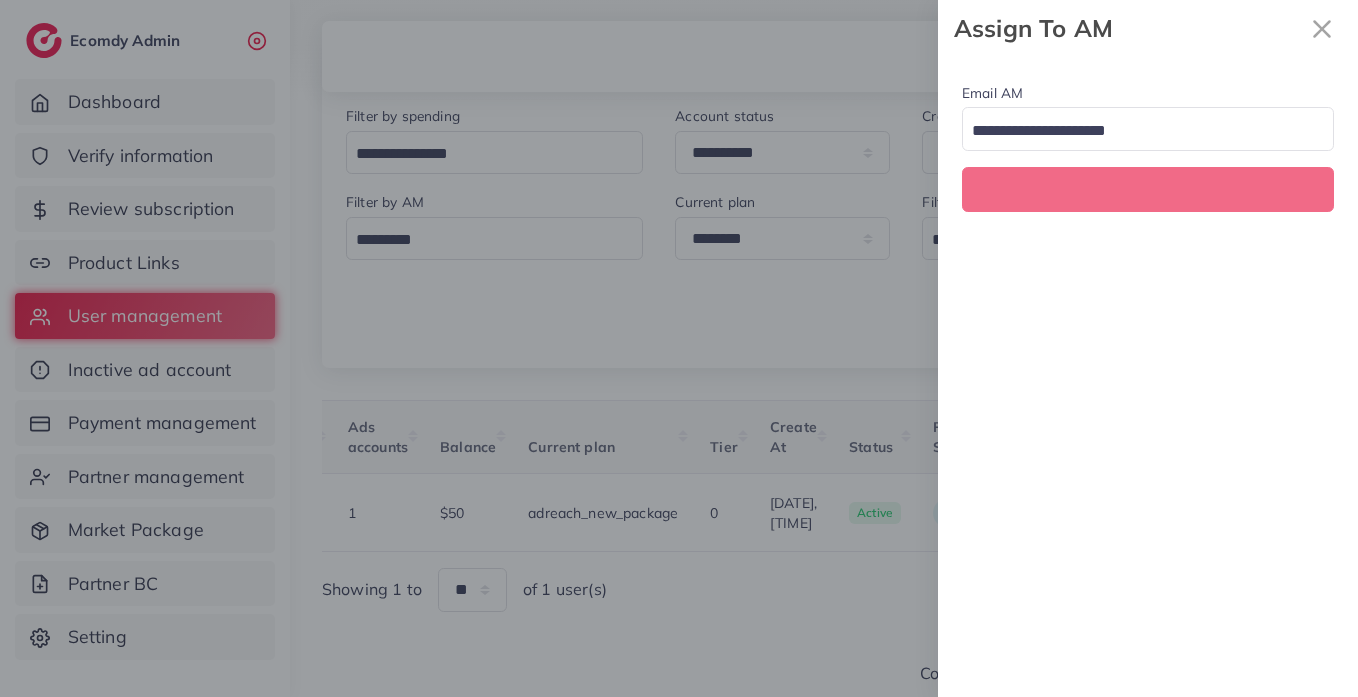 click on "Loading..." at bounding box center [1148, 128] 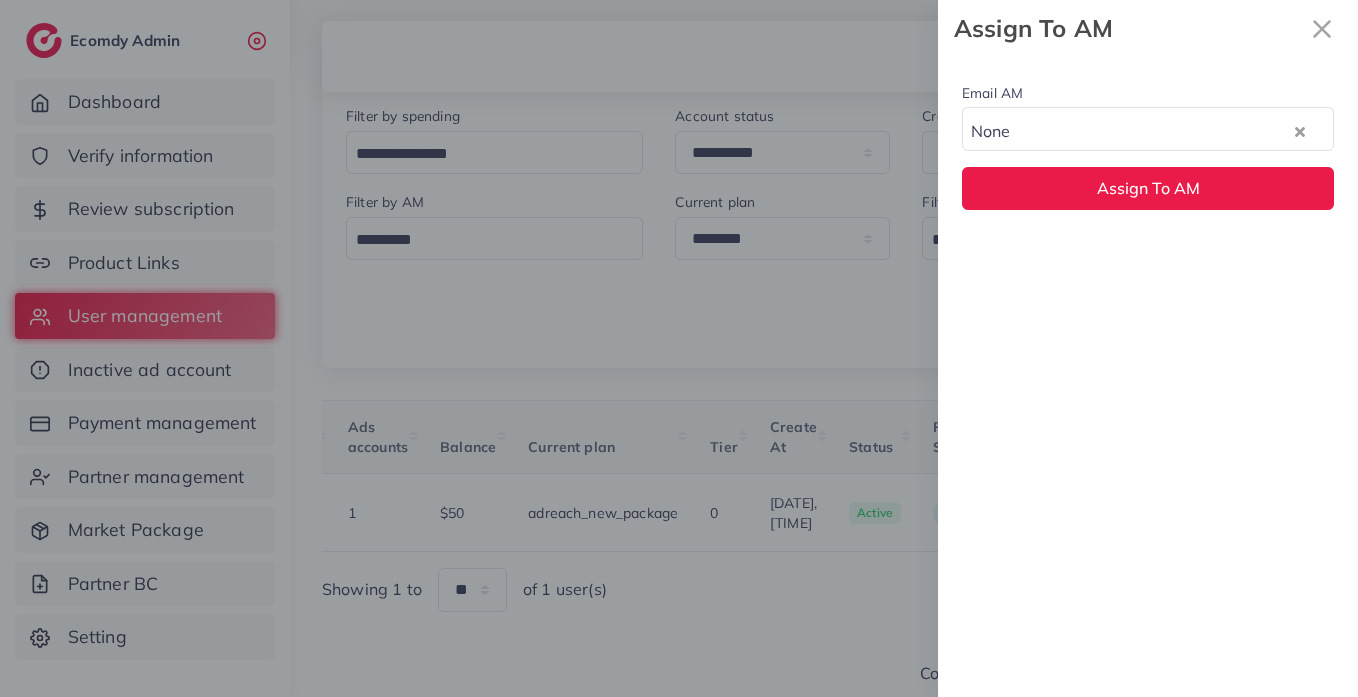 click on "Email AM
None
Loading...
None
[EMAIL]
[EMAIL]
[EMAIL]
Assign To AM" at bounding box center (1148, 145) 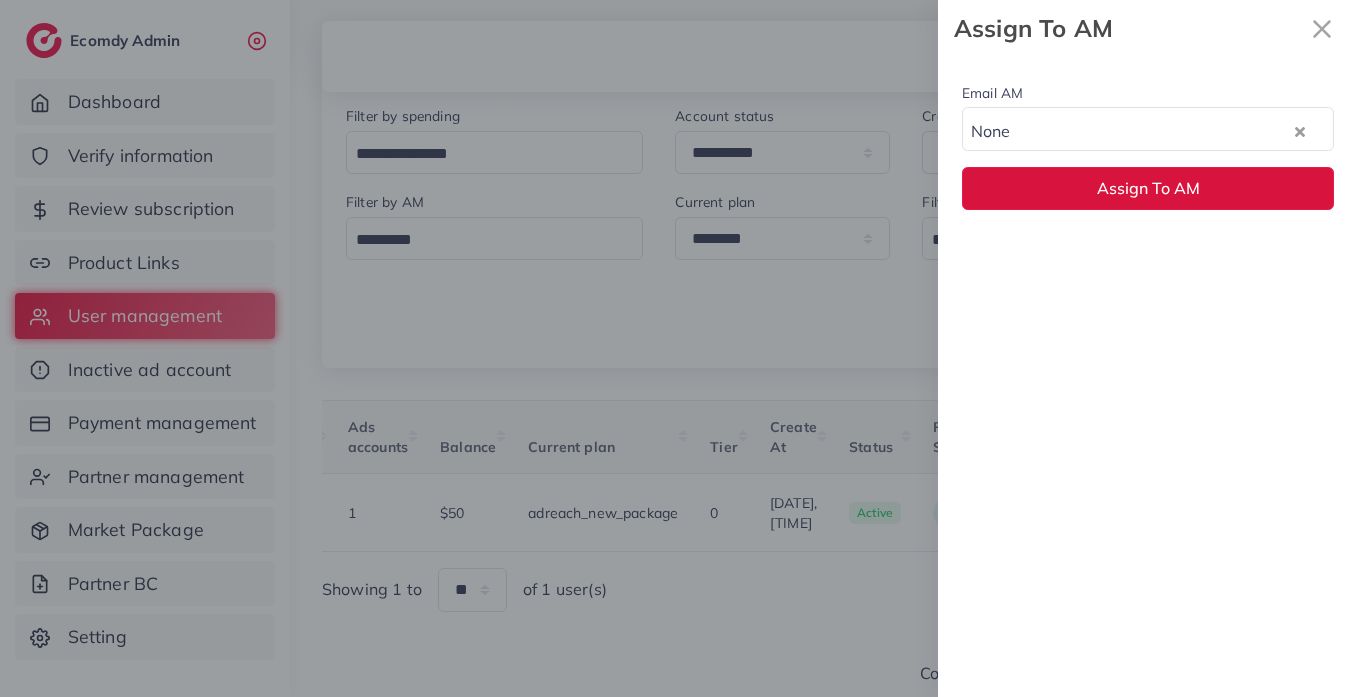 click on "Assign To AM" at bounding box center [1148, 188] 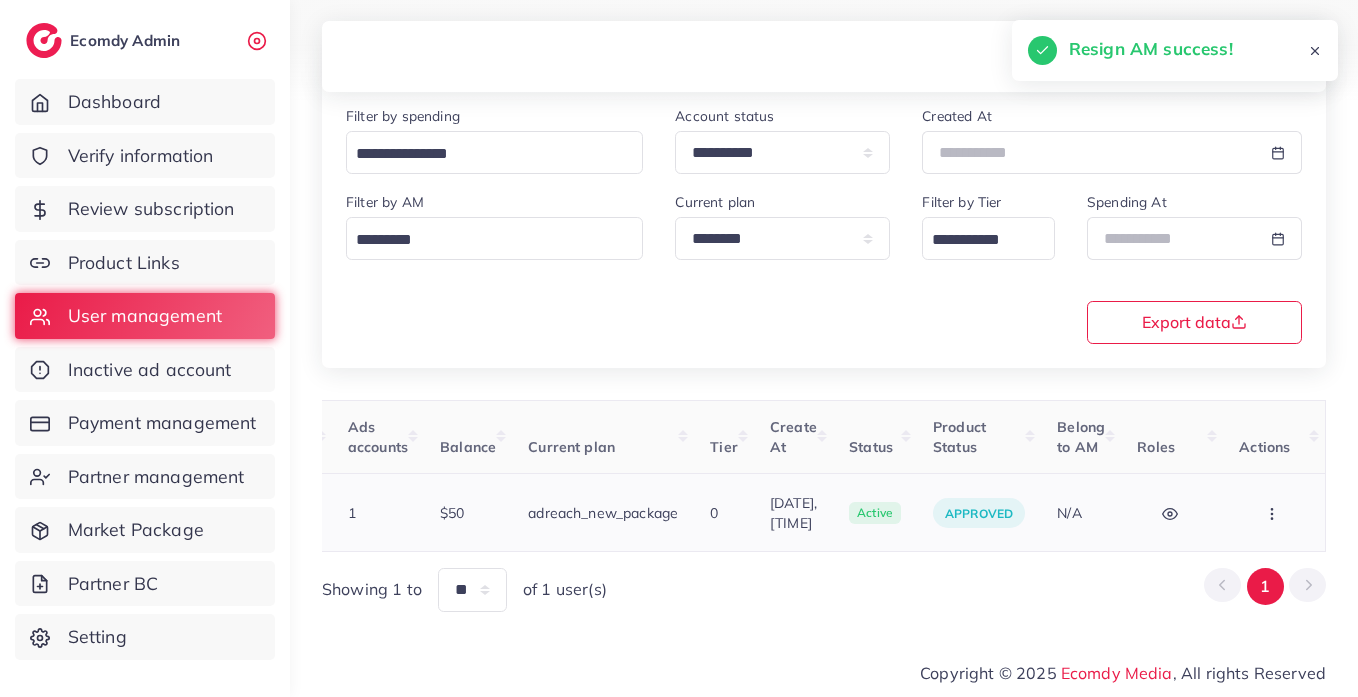 click 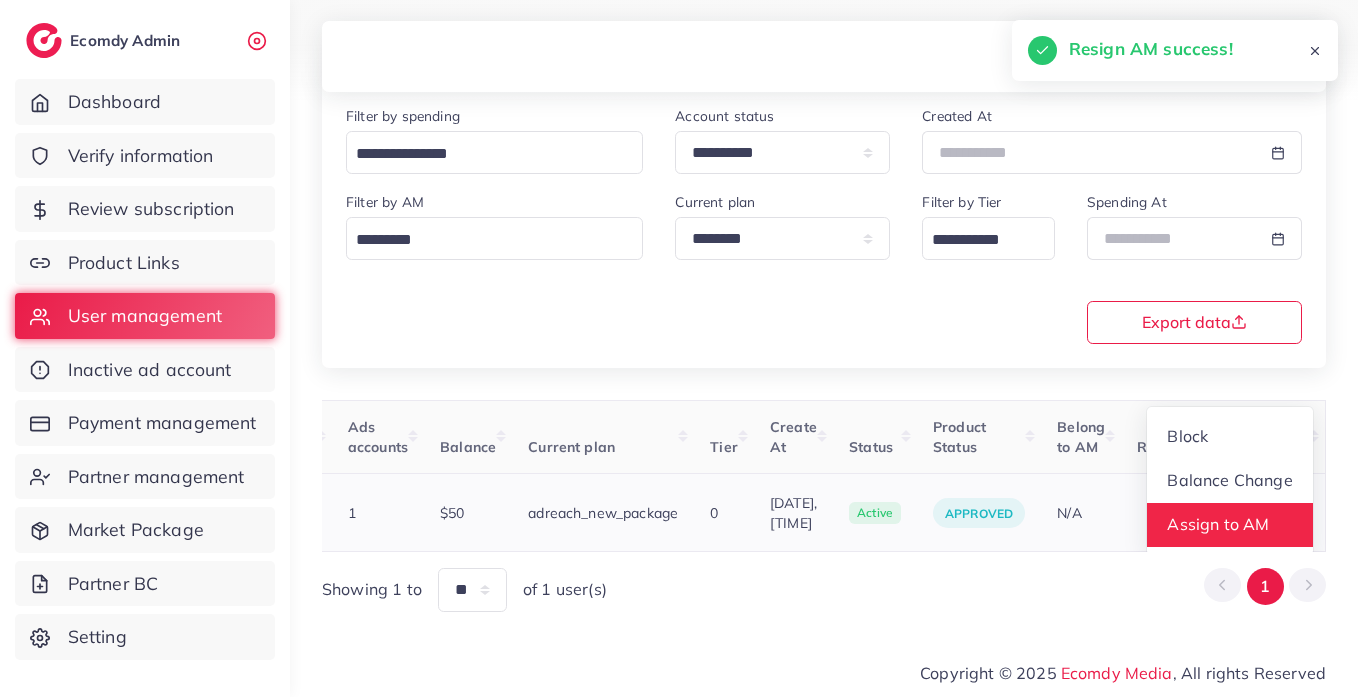 scroll, scrollTop: 2, scrollLeft: 670, axis: both 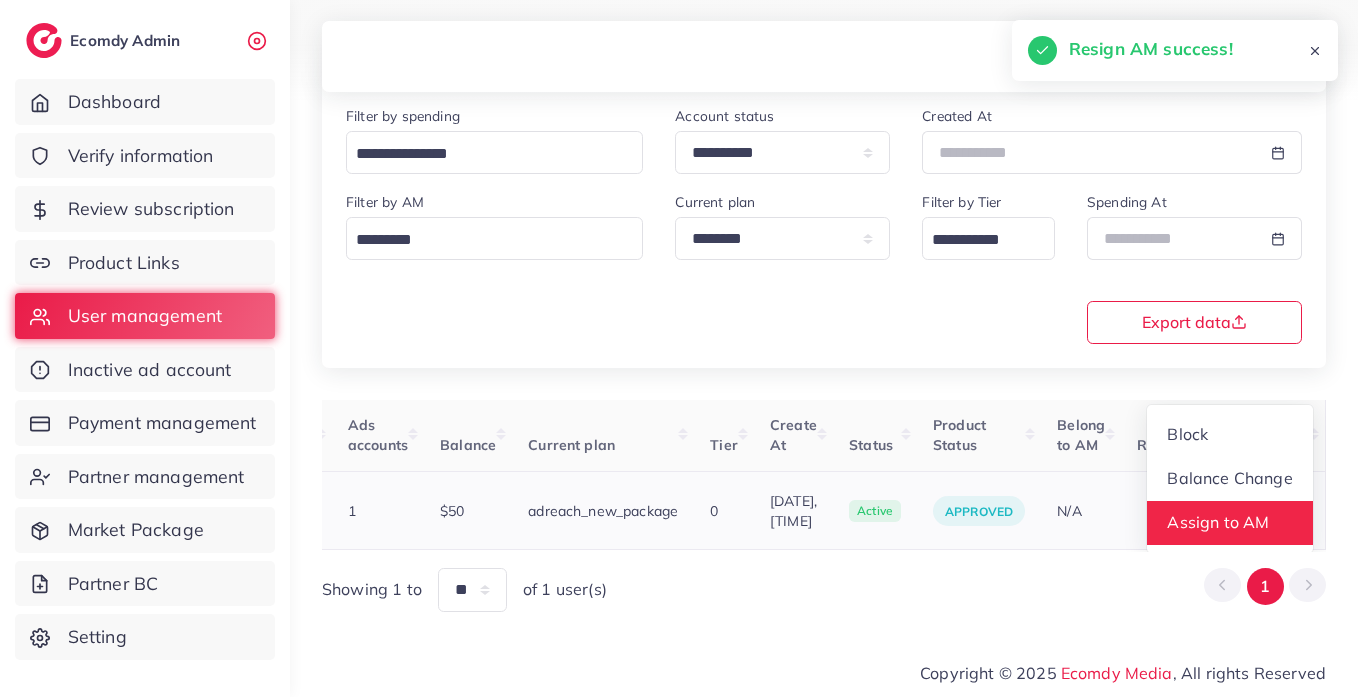click on "Assign to AM" at bounding box center [1230, 523] 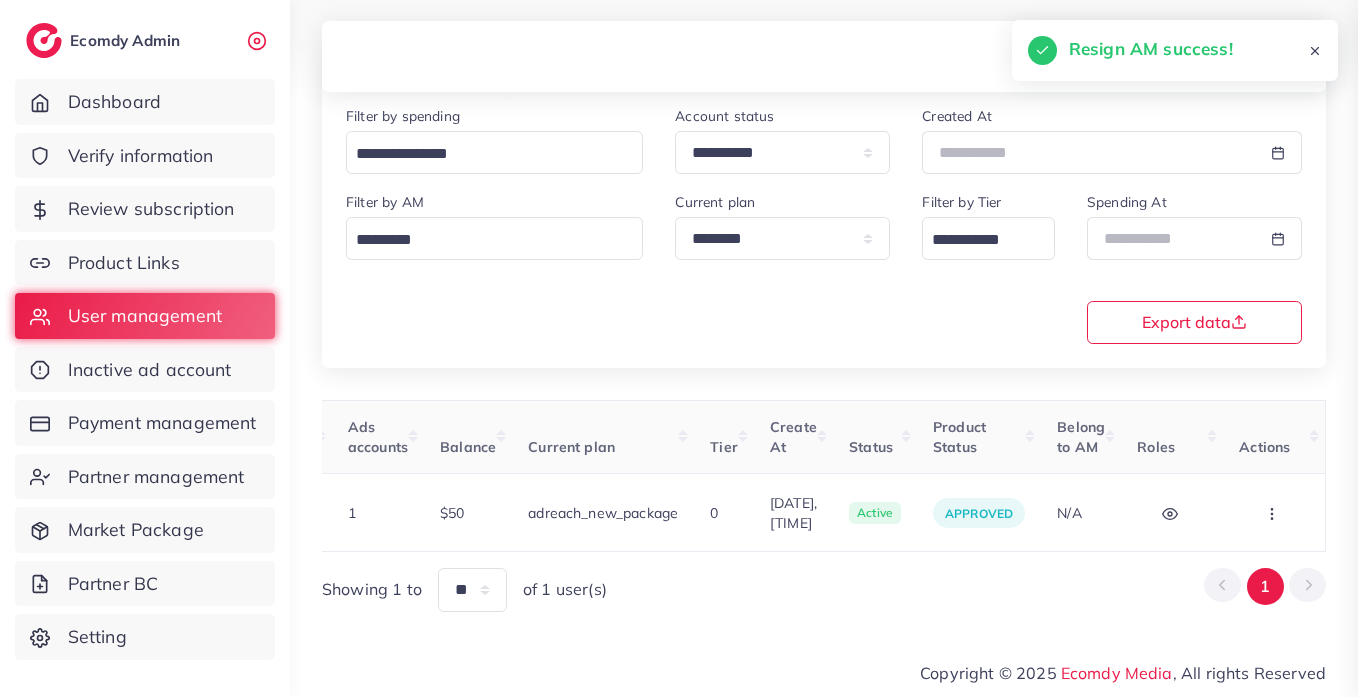 scroll, scrollTop: 0, scrollLeft: 670, axis: horizontal 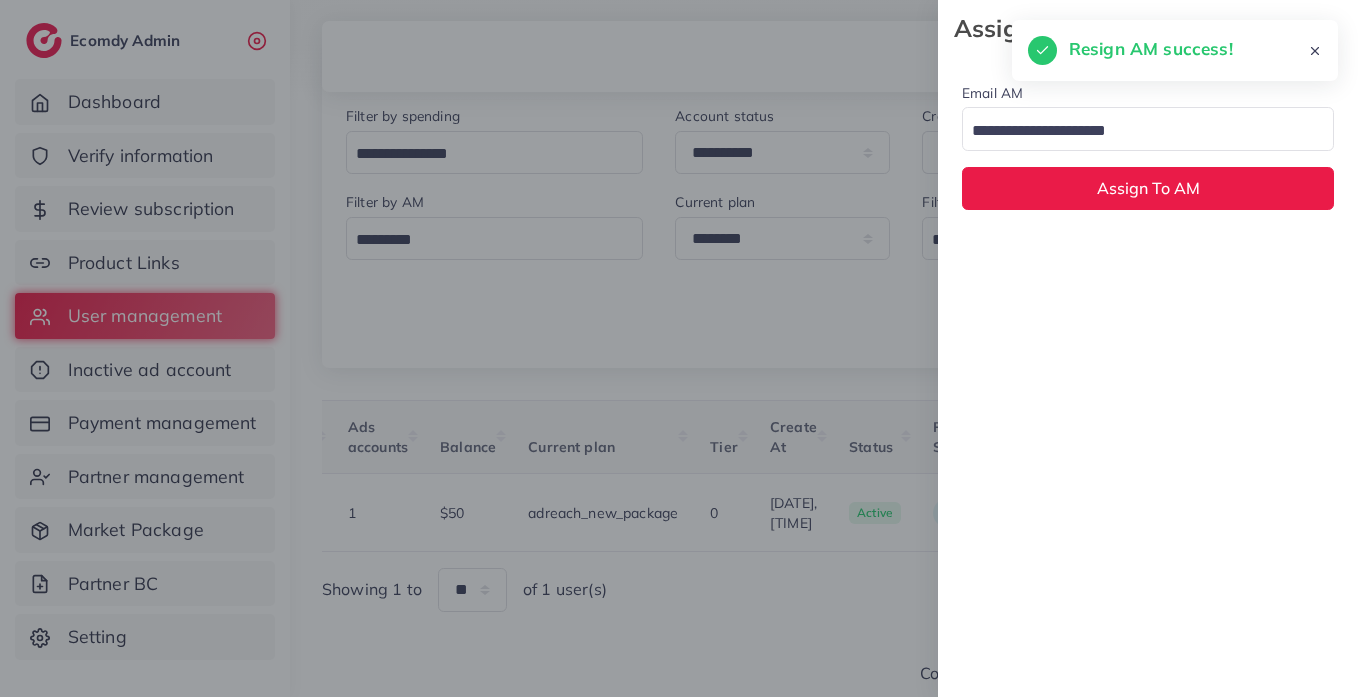 click at bounding box center (1136, 131) 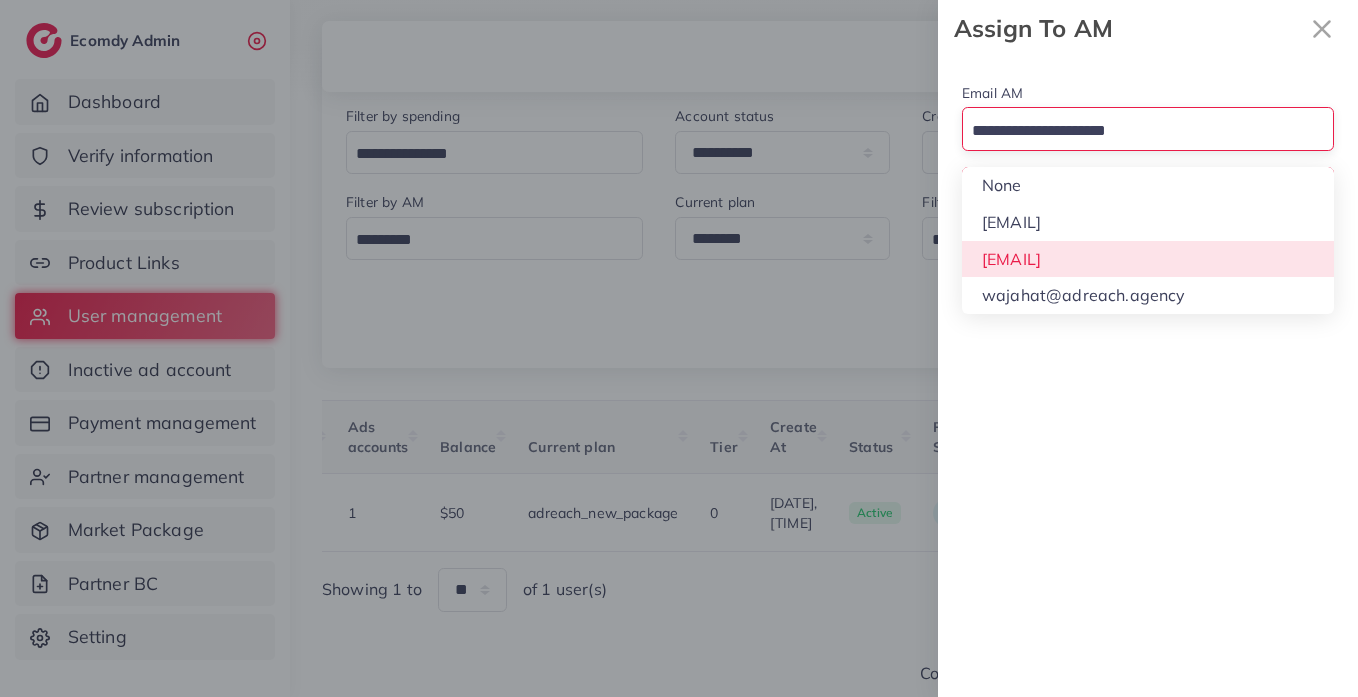 click on "Email AM            Loading...
None
[EMAIL]
[EMAIL]
[EMAIL]
Assign To AM" at bounding box center (1148, 377) 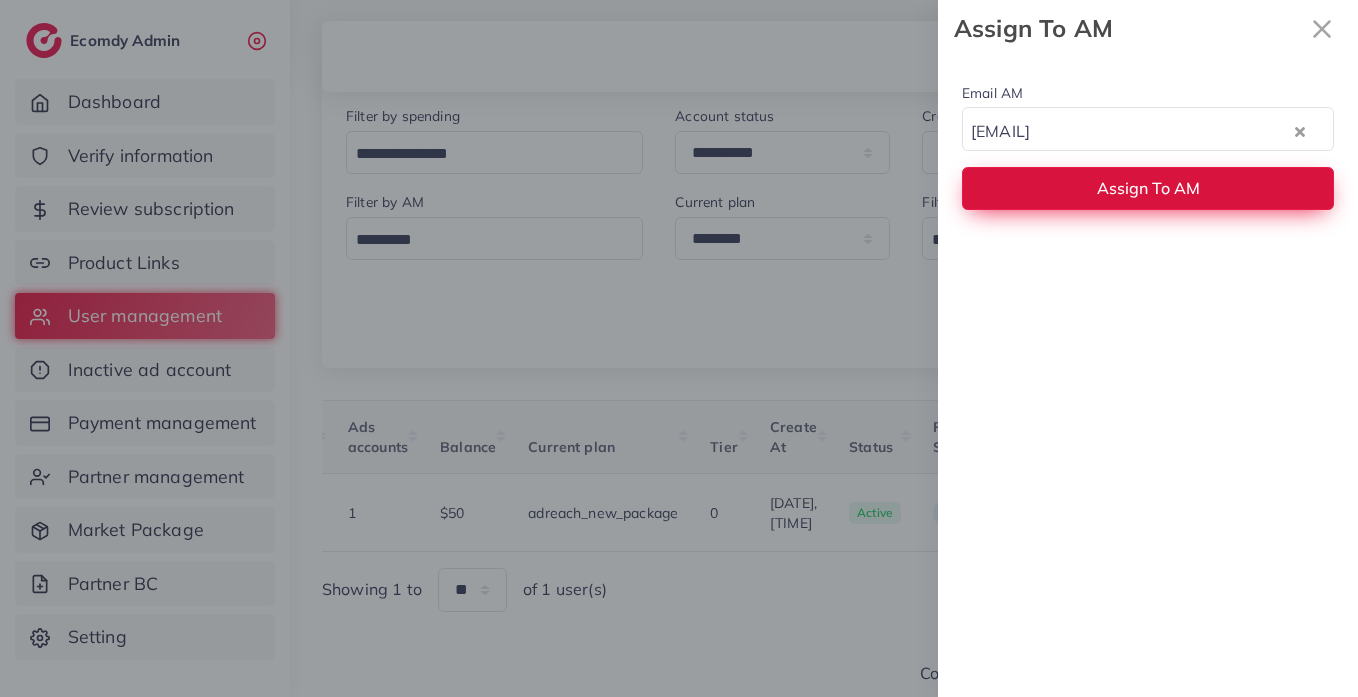 click on "Assign To AM" at bounding box center (1148, 188) 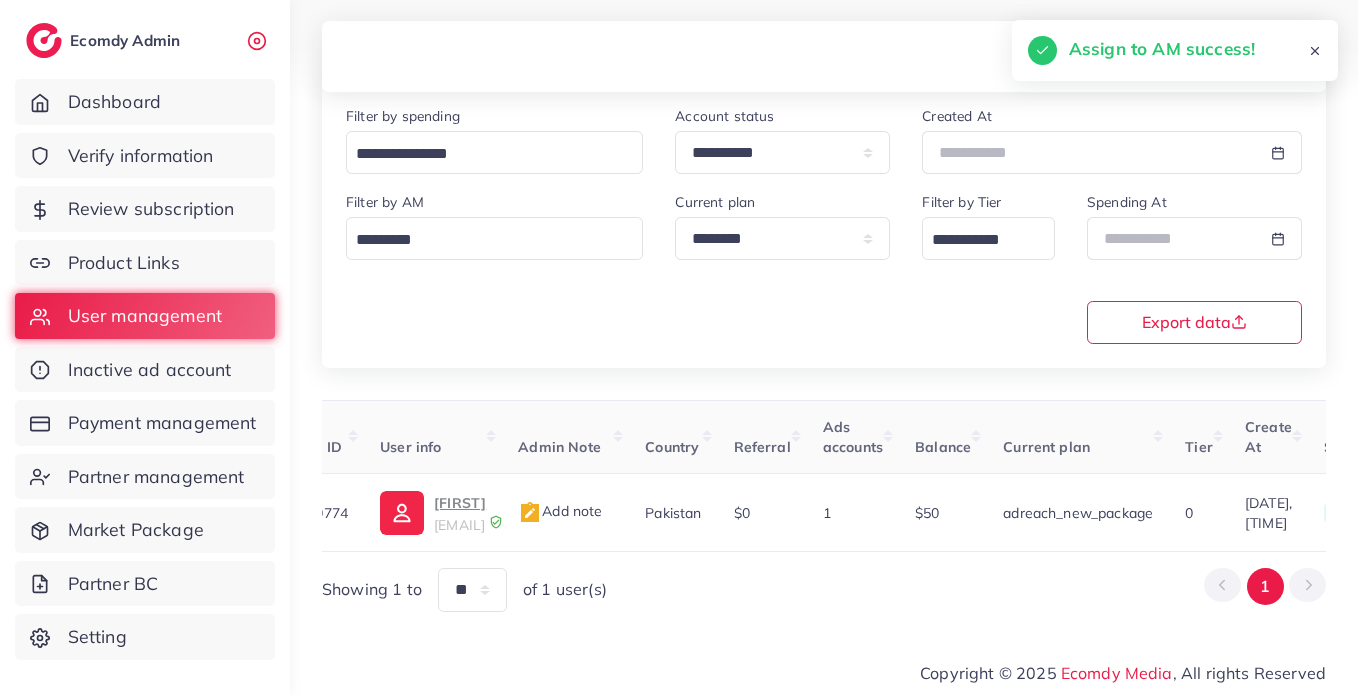 scroll, scrollTop: 0, scrollLeft: 0, axis: both 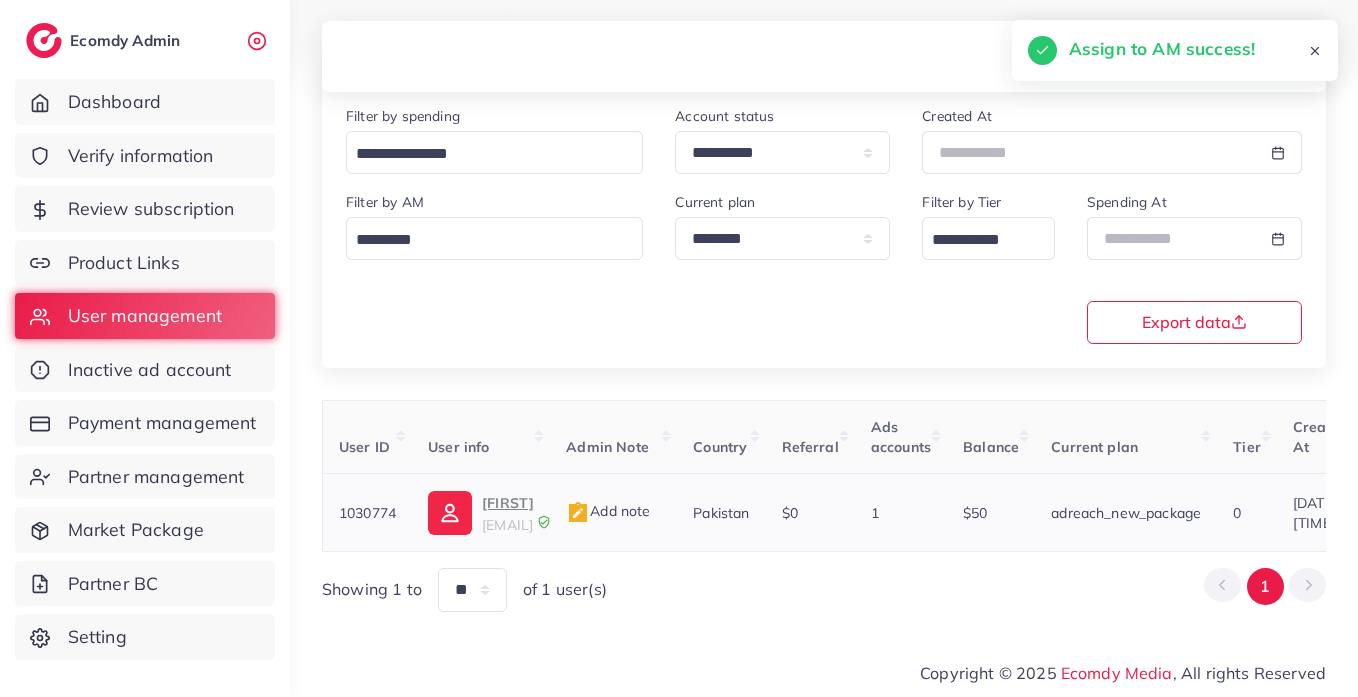click on "[FIRST]" at bounding box center [508, 503] 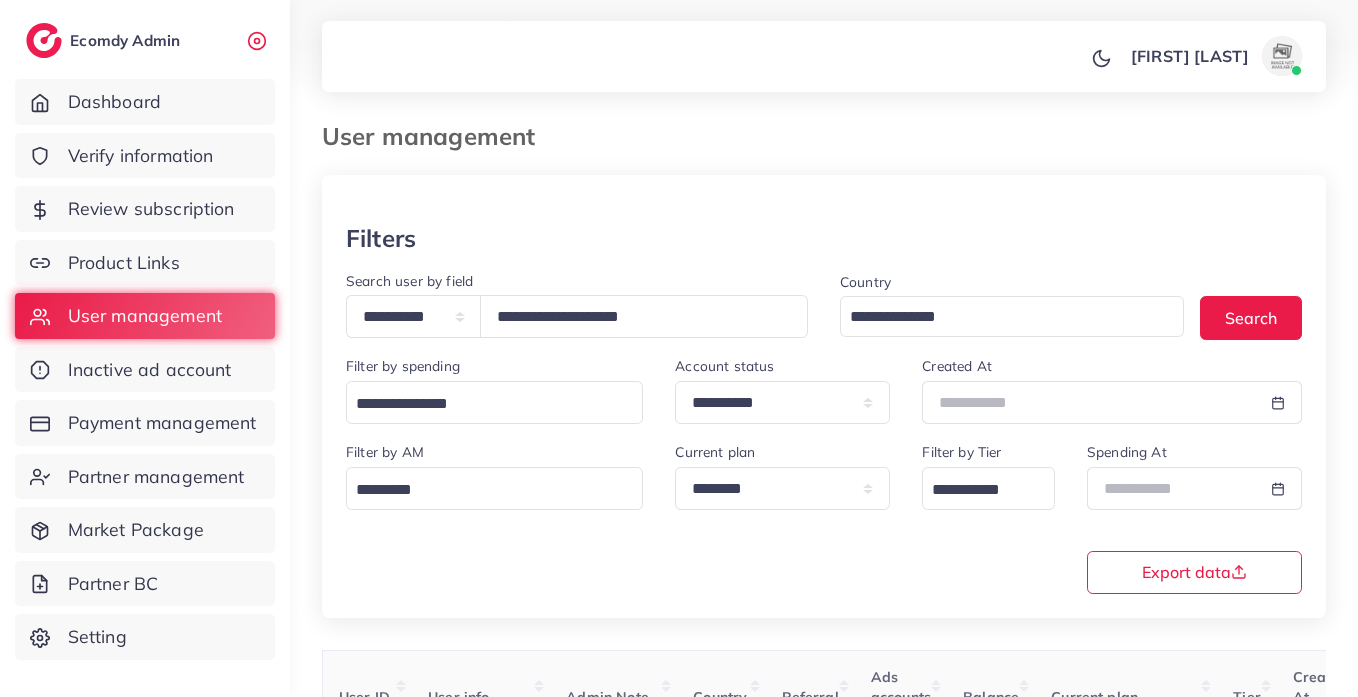 scroll, scrollTop: 0, scrollLeft: 0, axis: both 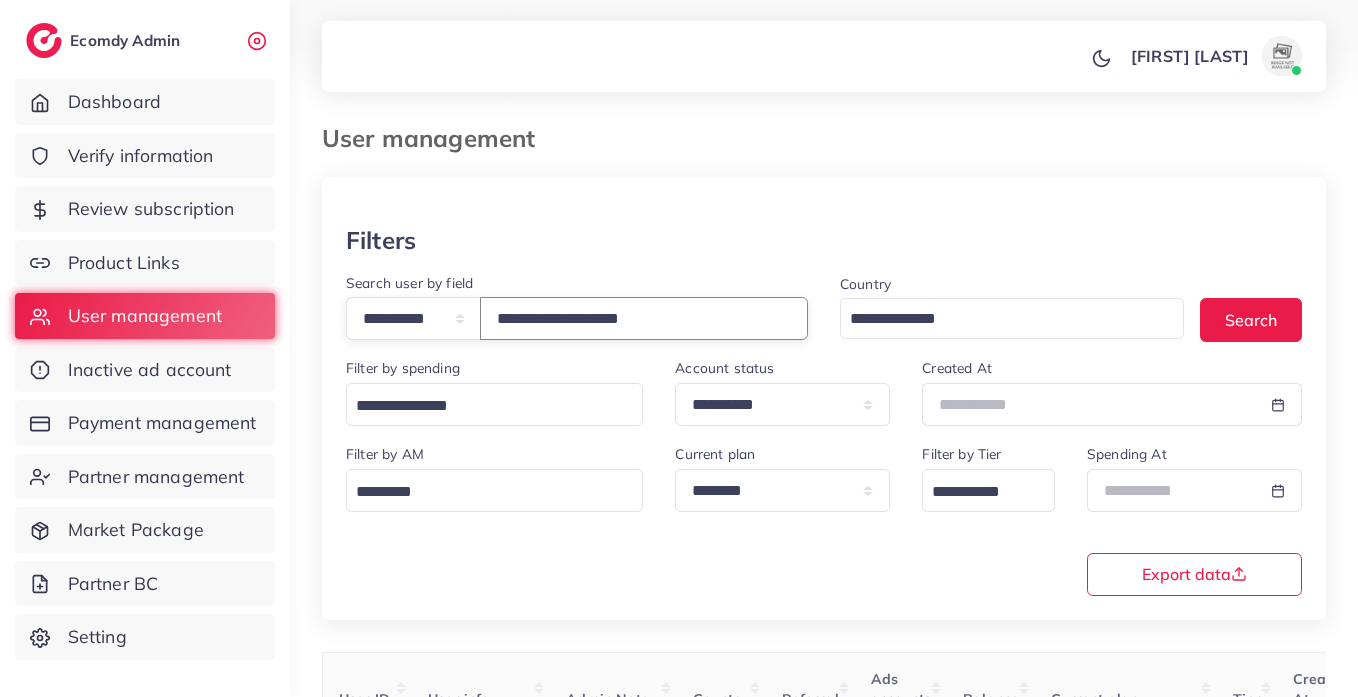 click on "**********" at bounding box center (644, 318) 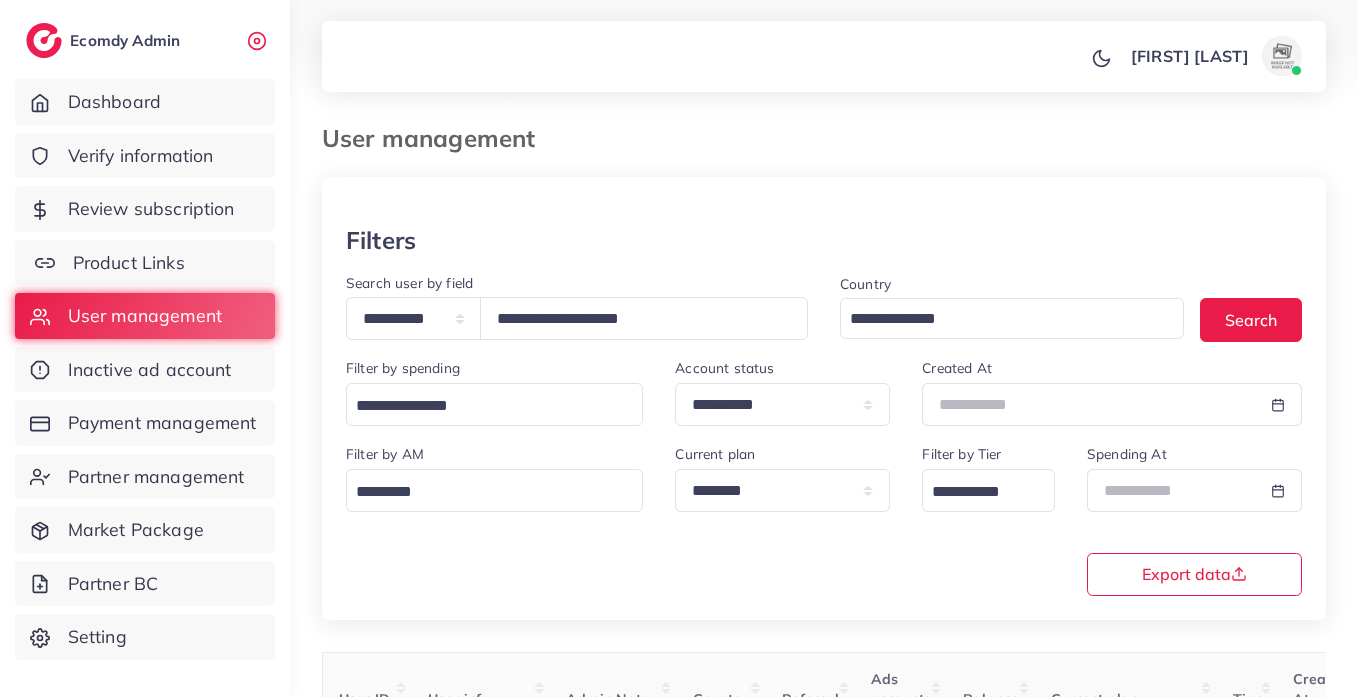 click on "Product Links" at bounding box center [129, 263] 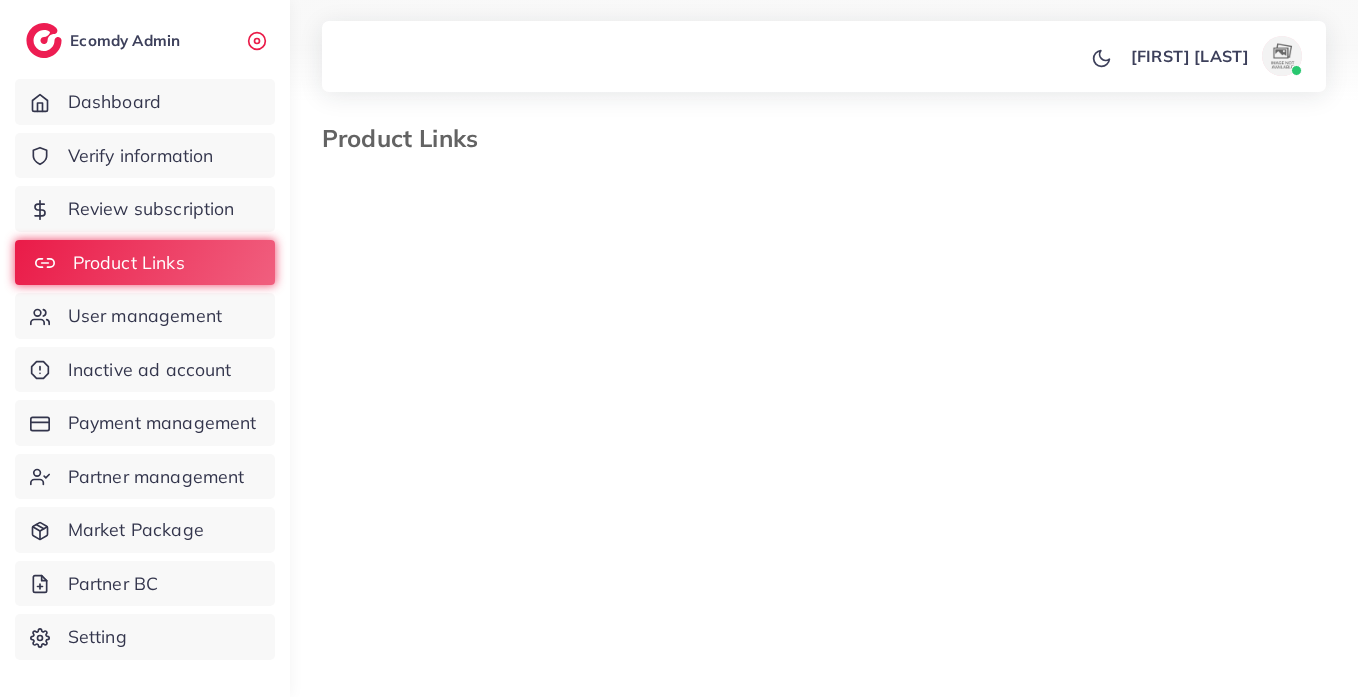 select on "*********" 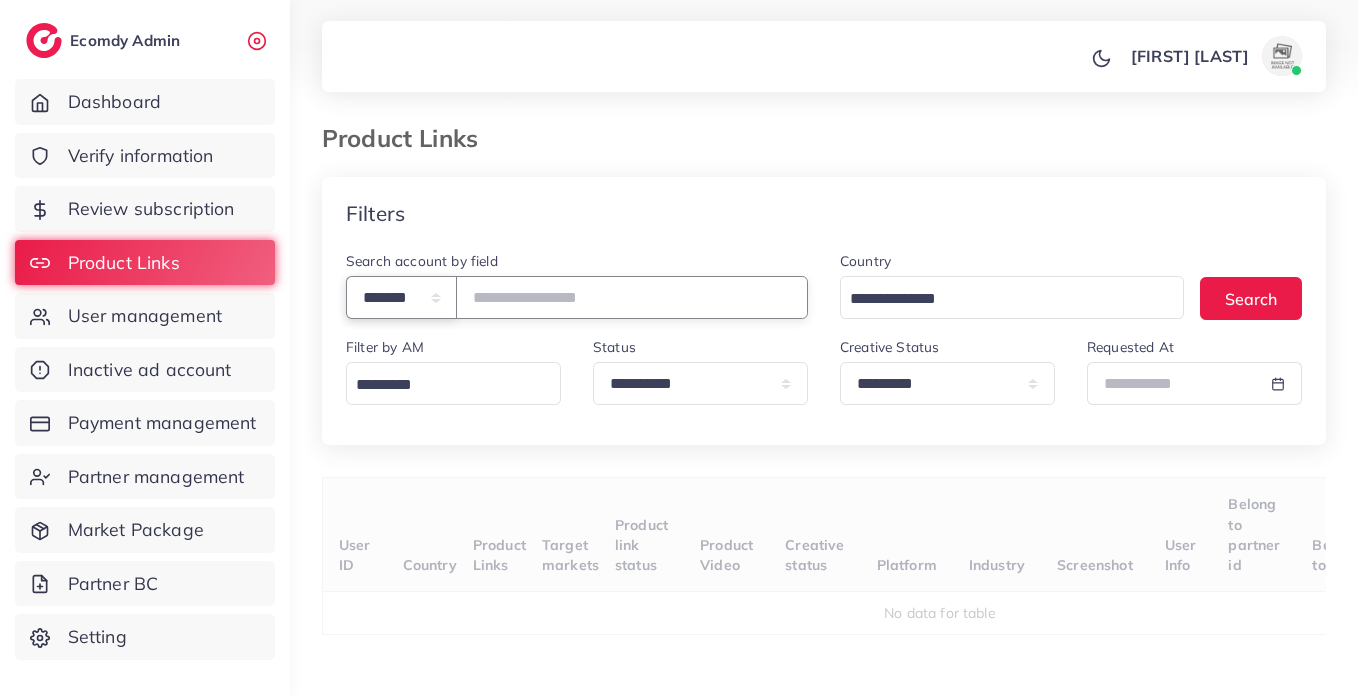 click on "**********" at bounding box center [401, 297] 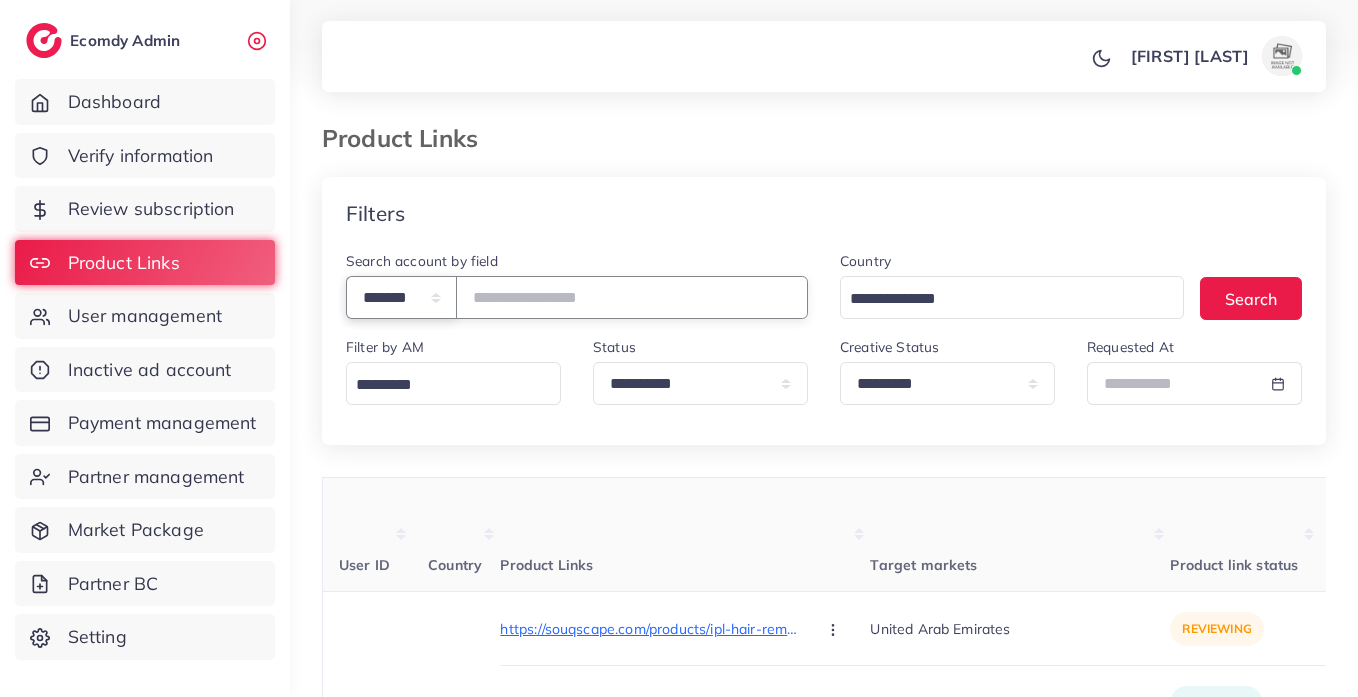 select on "*****" 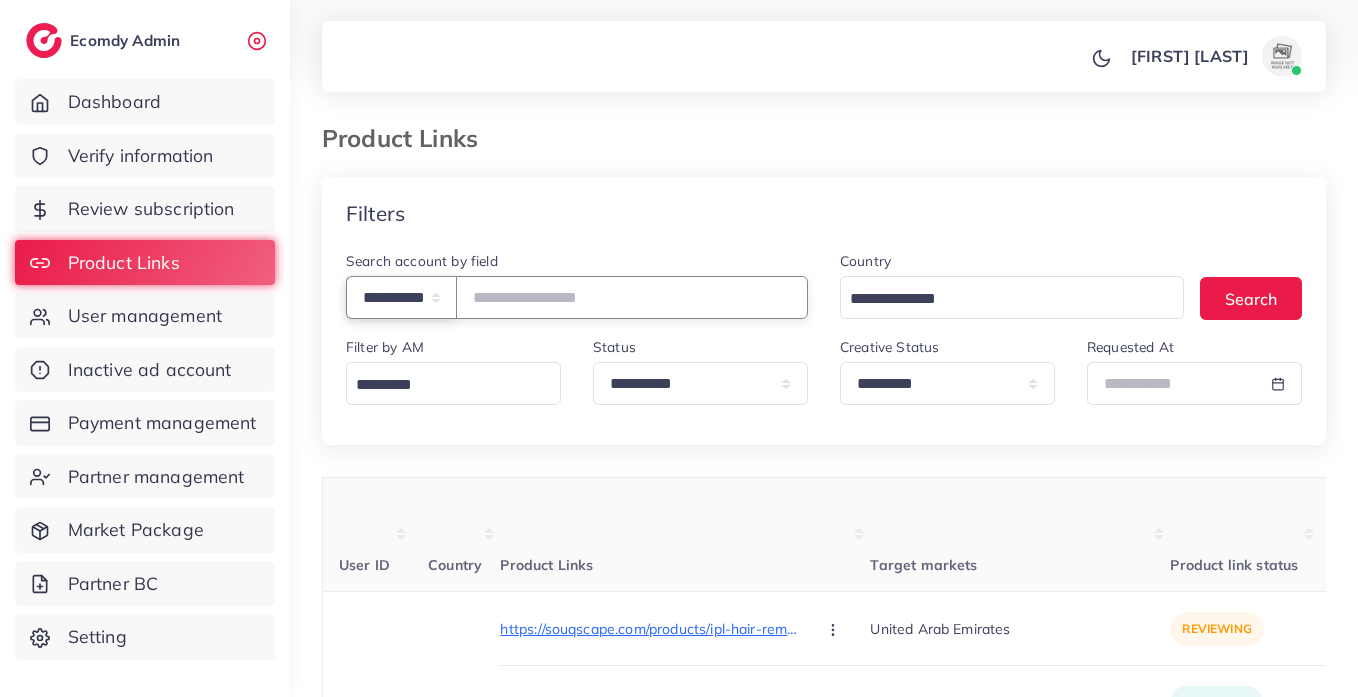 click on "**********" at bounding box center (401, 297) 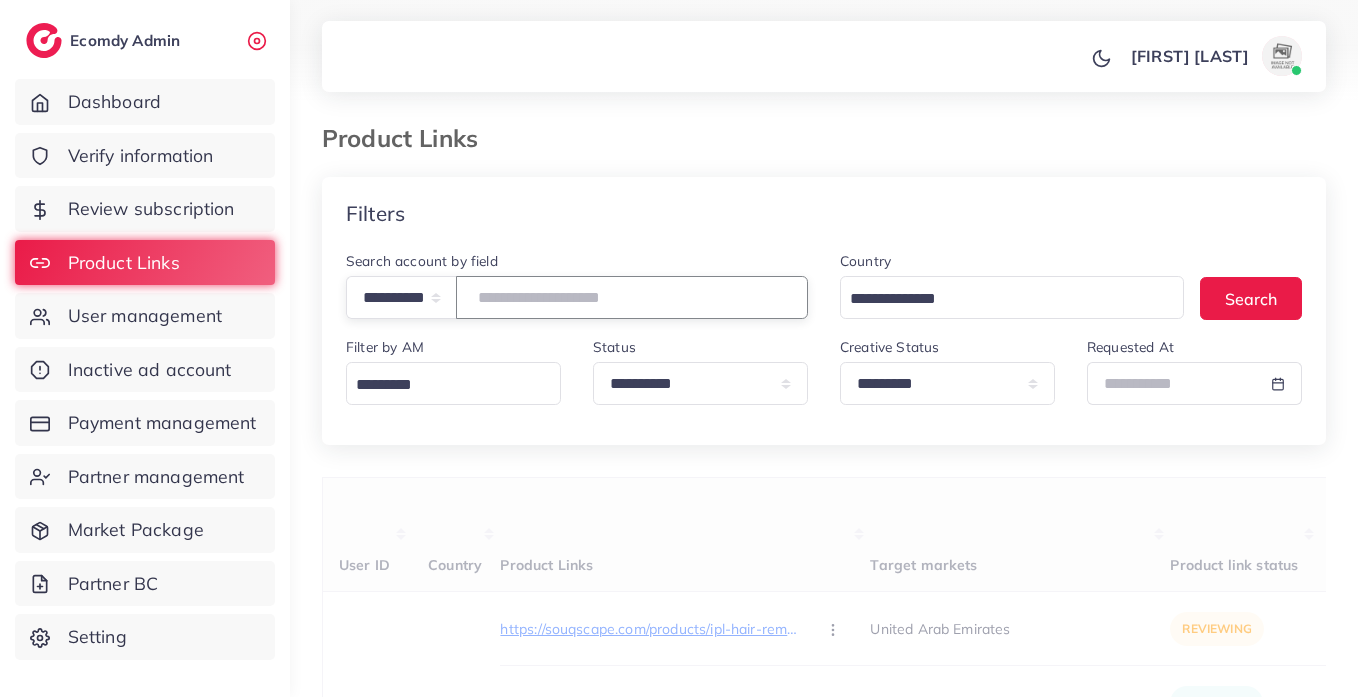 click at bounding box center [632, 297] 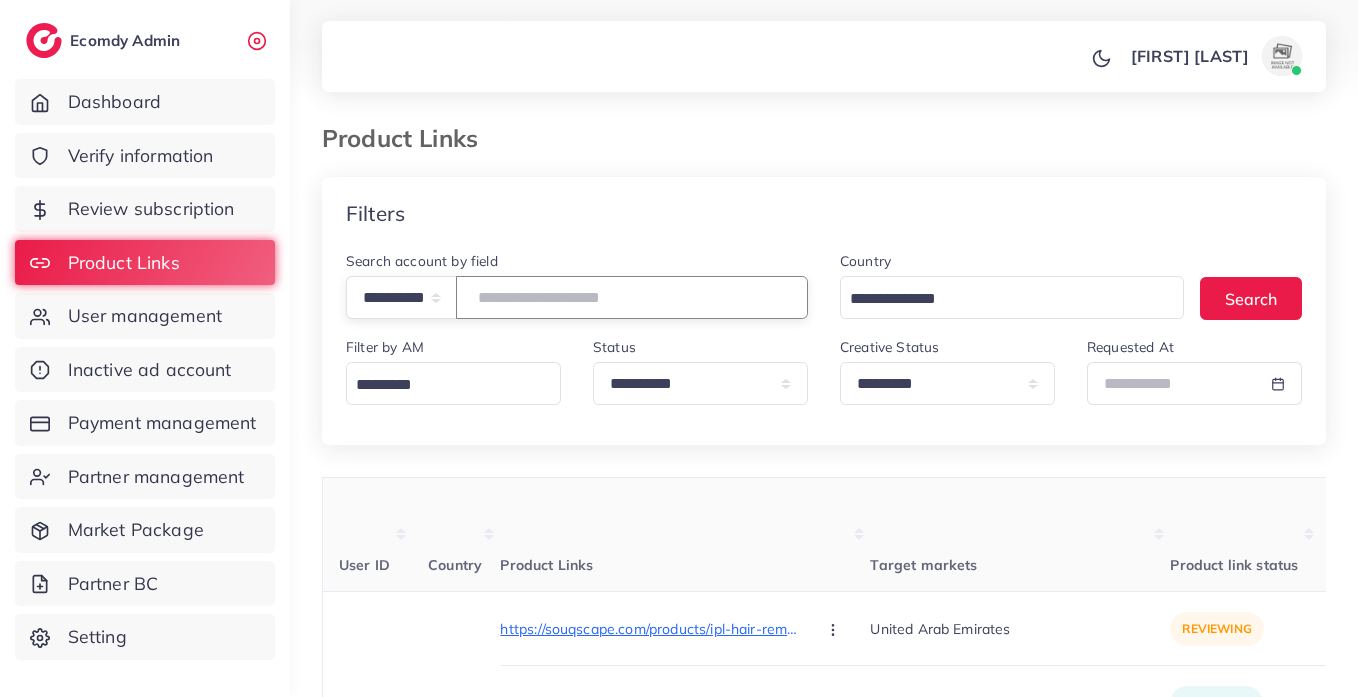 paste on "**********" 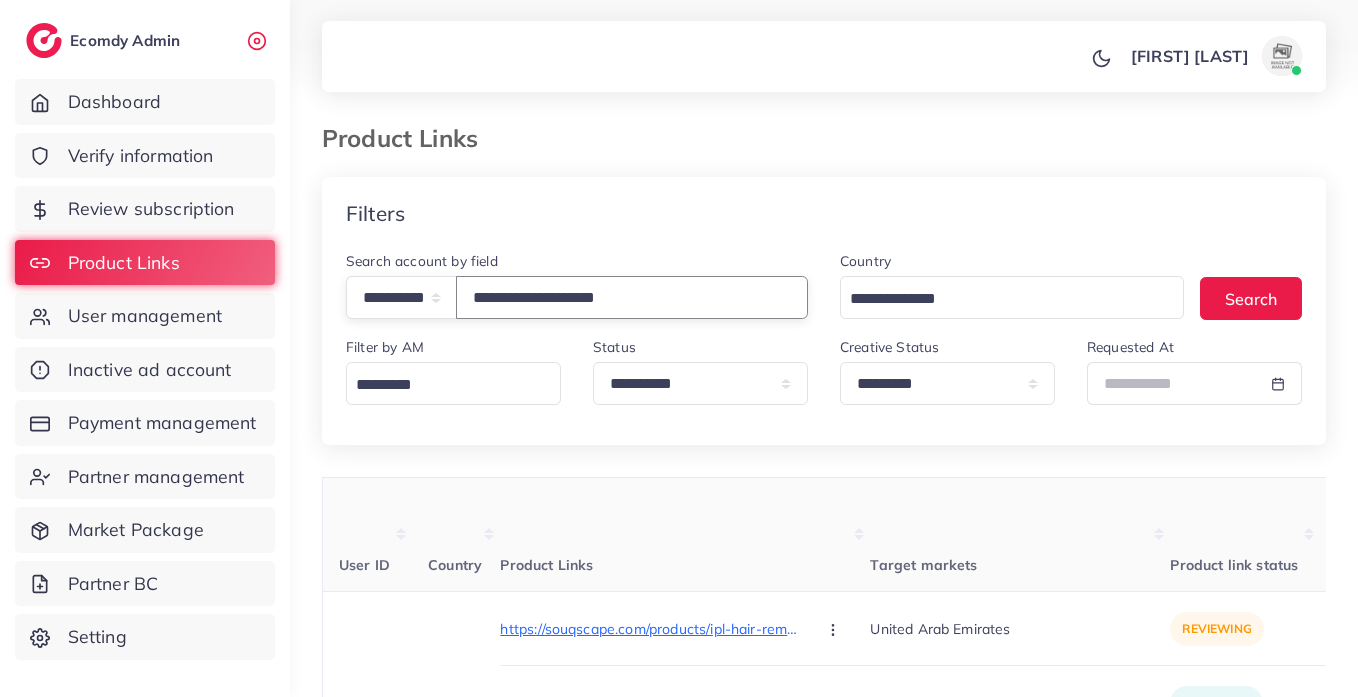 type on "**********" 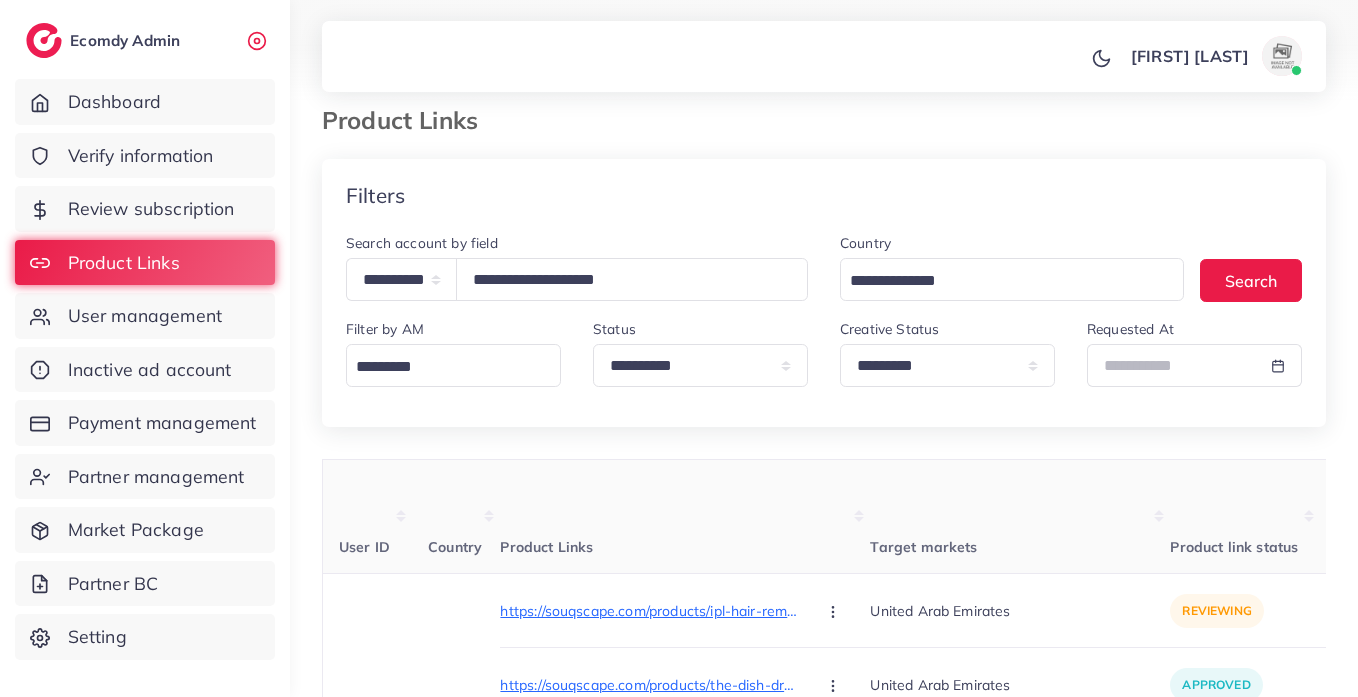 scroll, scrollTop: 34, scrollLeft: 0, axis: vertical 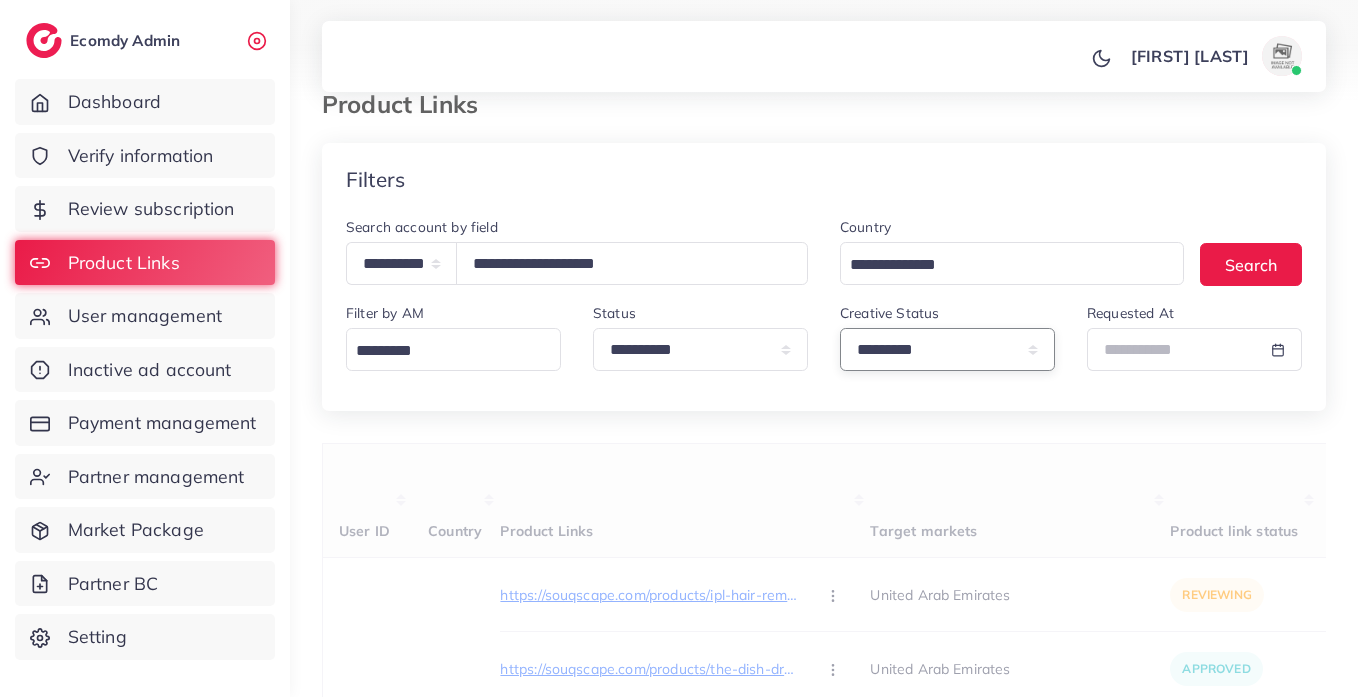 click on "**********" at bounding box center [947, 349] 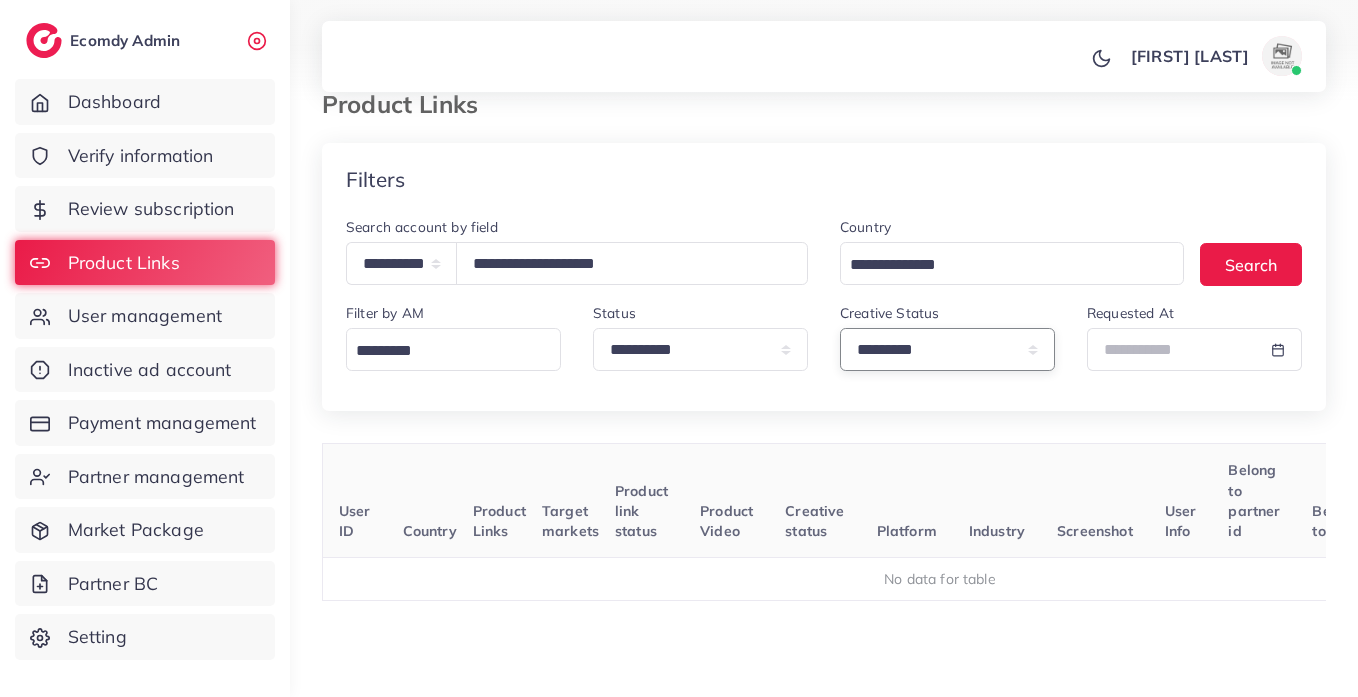 select 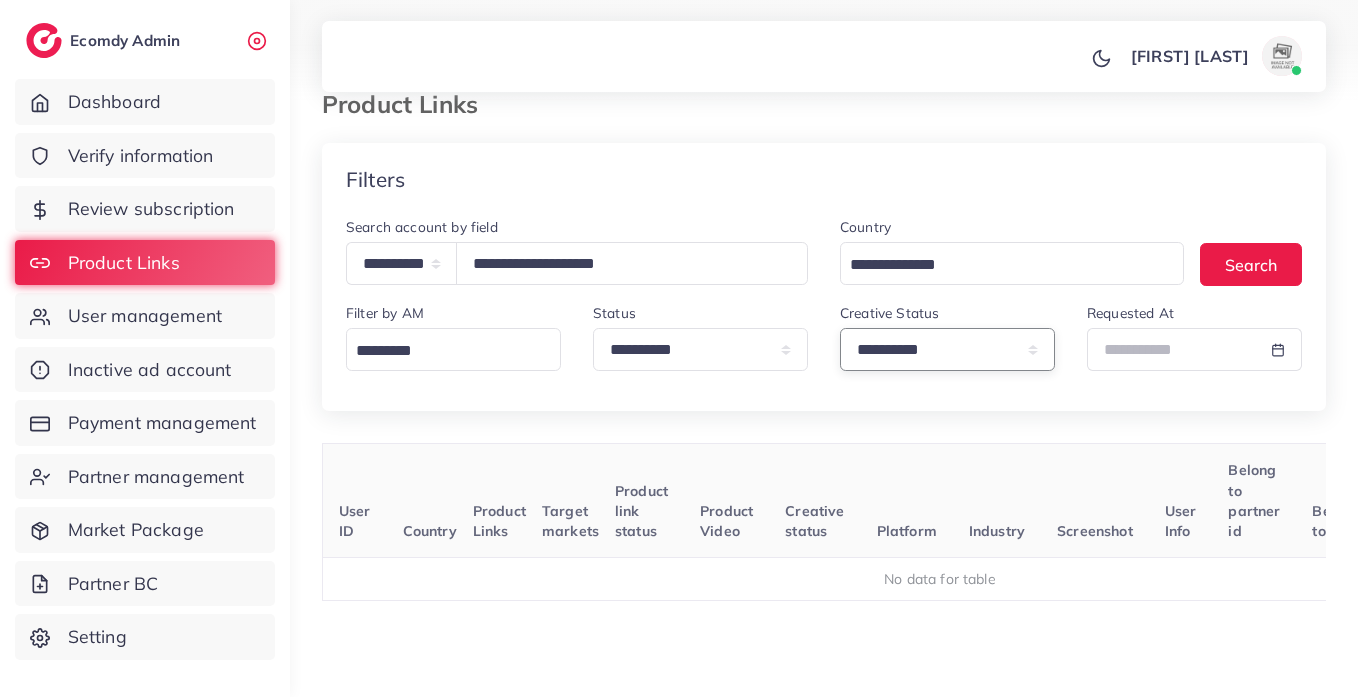 click on "**********" at bounding box center [947, 349] 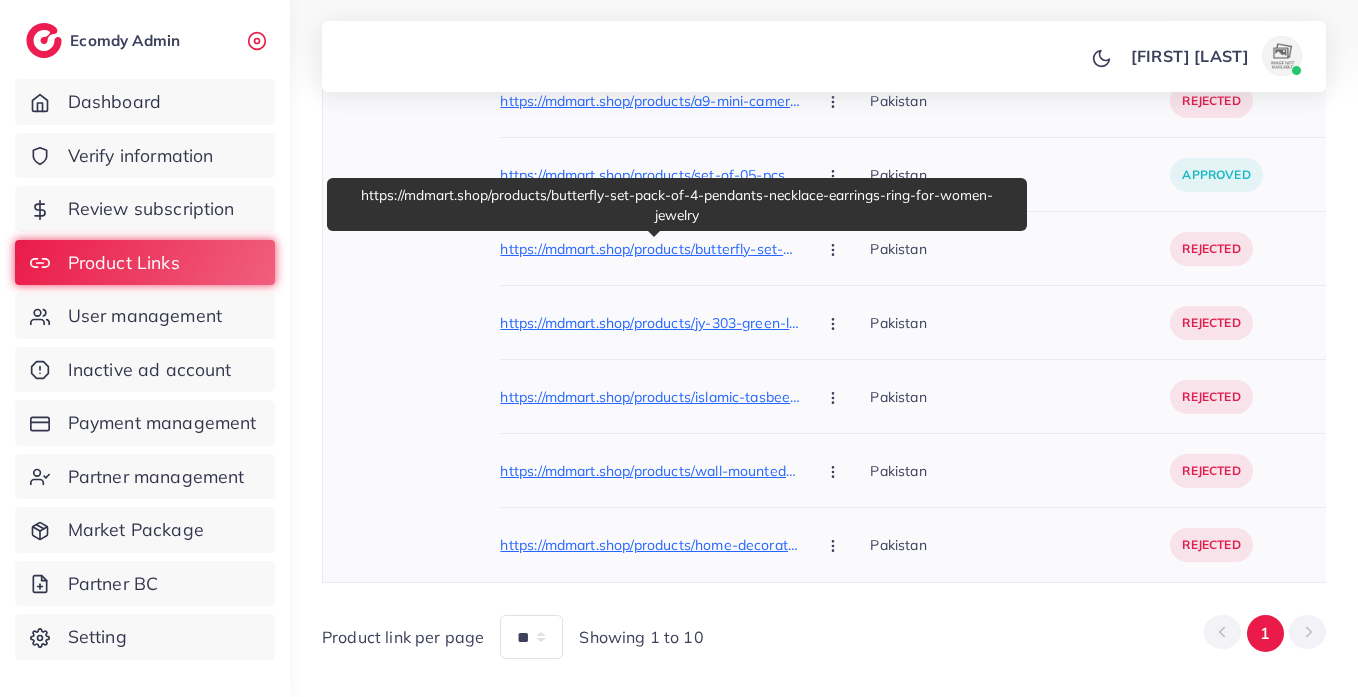 scroll, scrollTop: 1175, scrollLeft: 0, axis: vertical 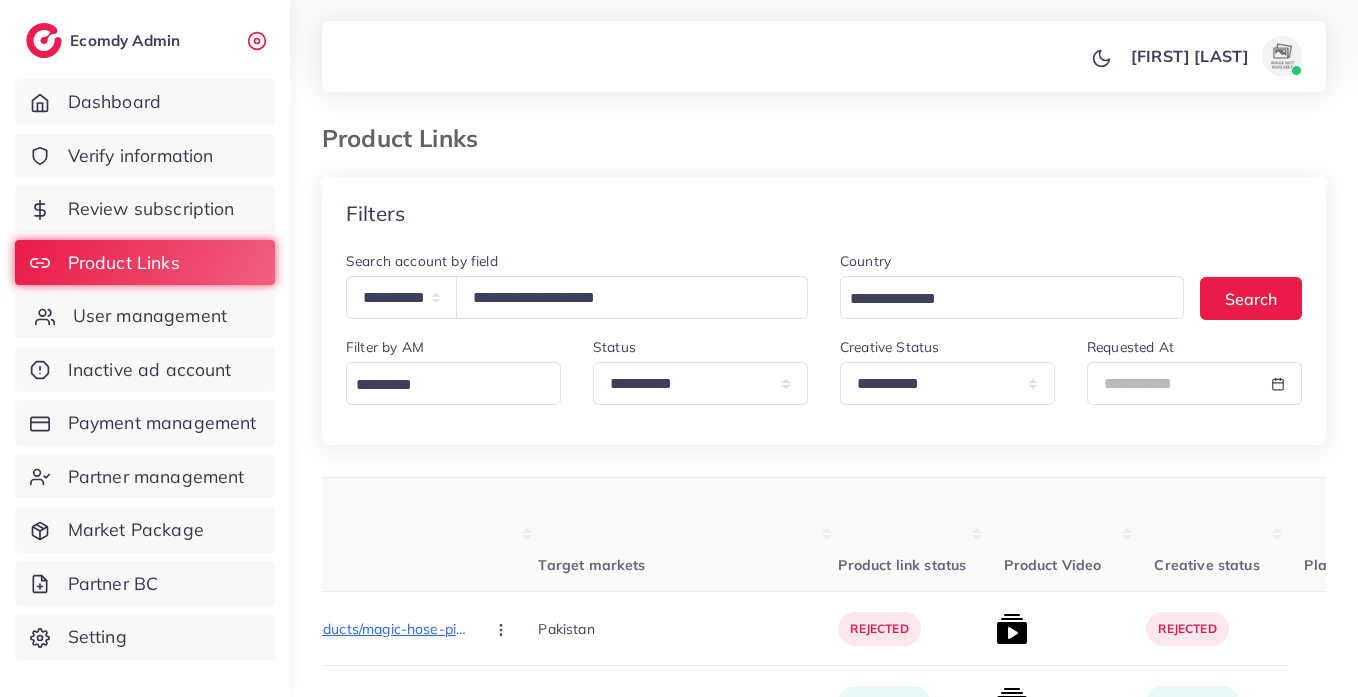 click on "User management" at bounding box center (150, 316) 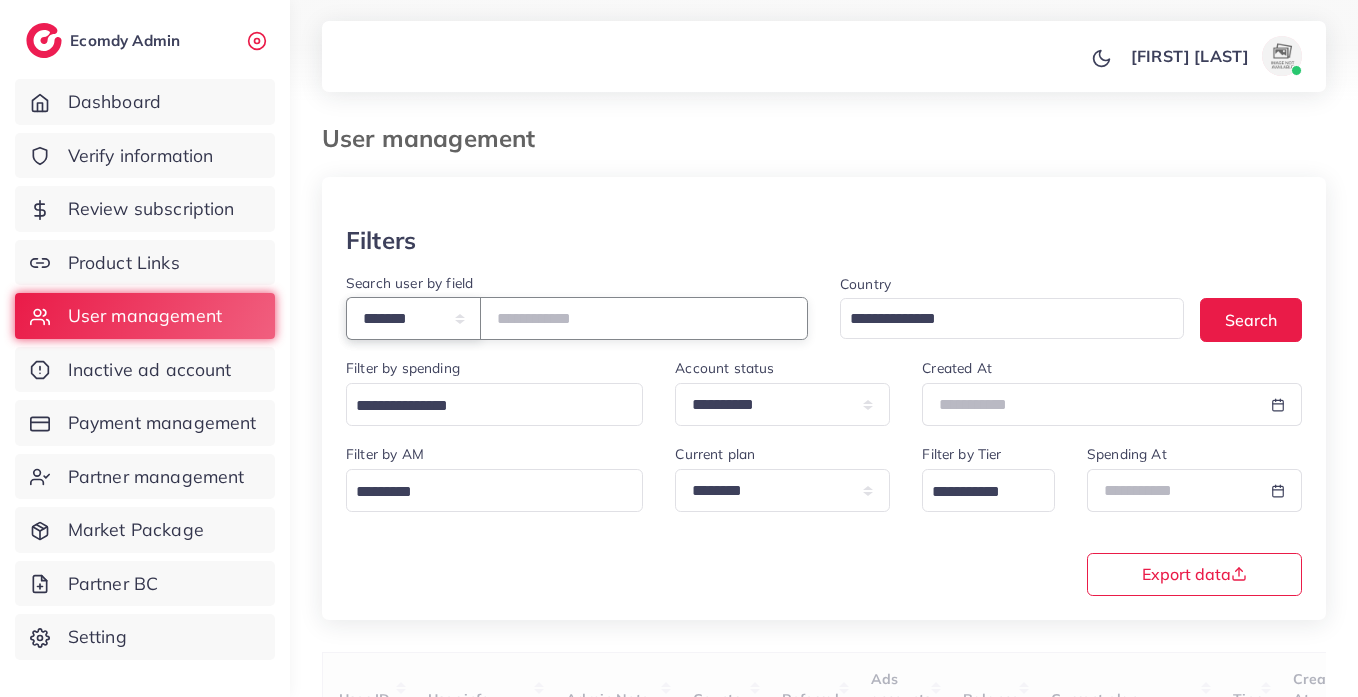 click on "**********" at bounding box center (413, 318) 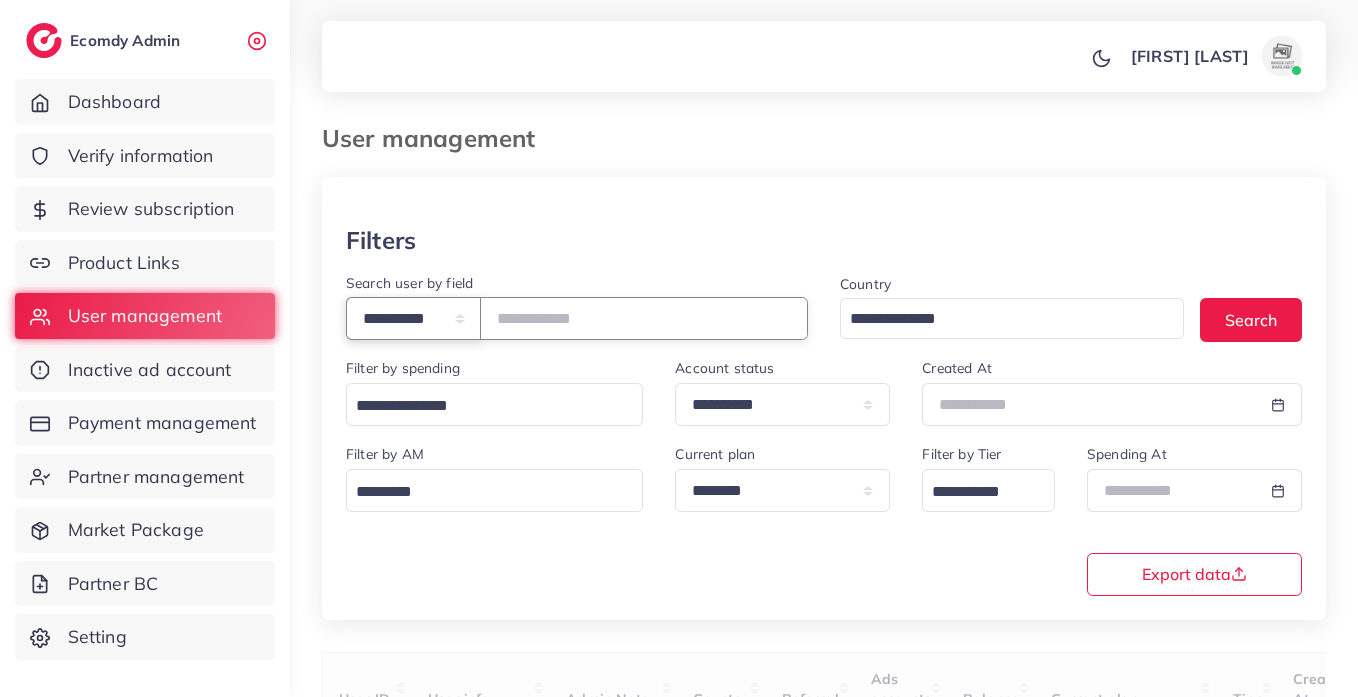 click on "**********" at bounding box center (413, 318) 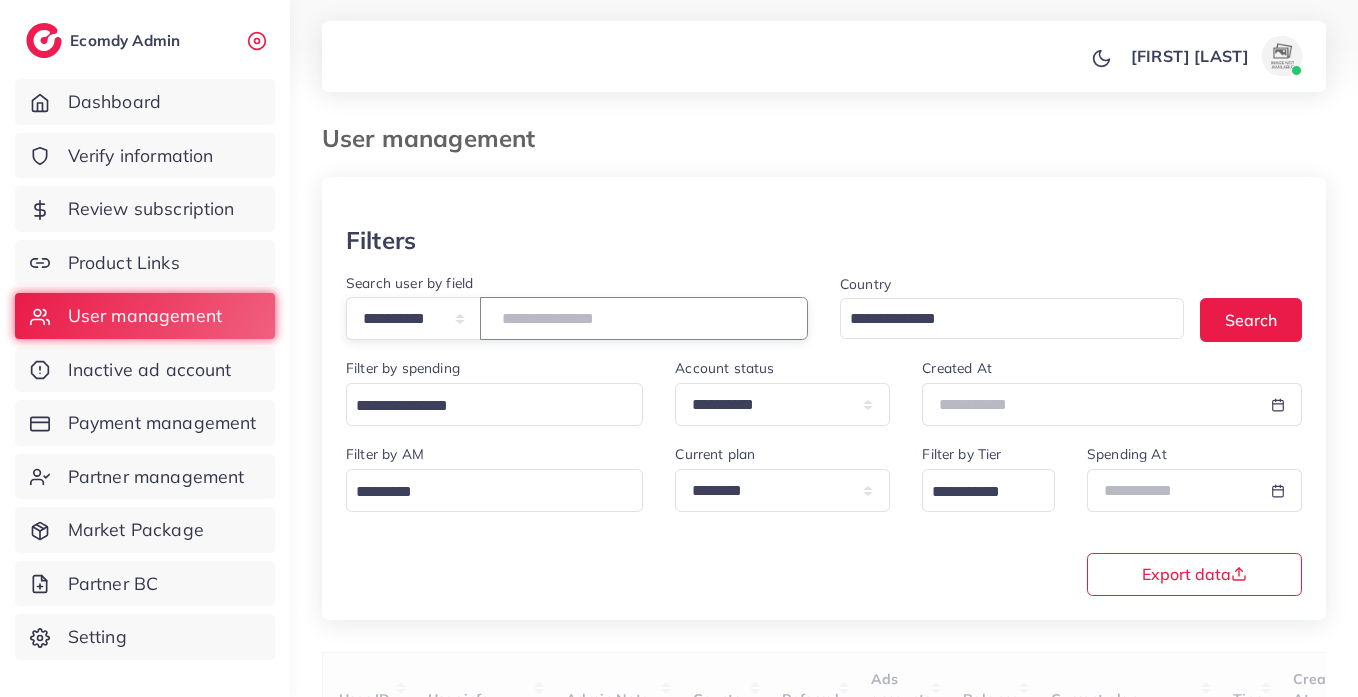 click at bounding box center (644, 318) 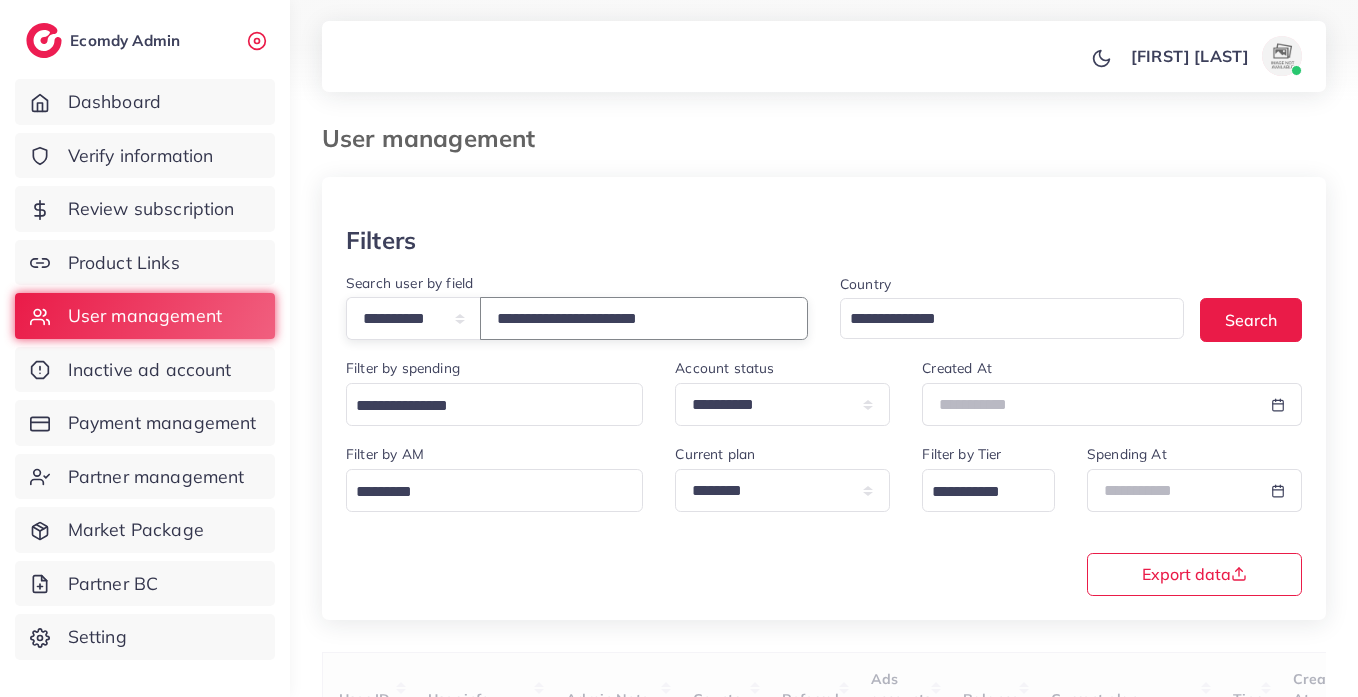 type on "**********" 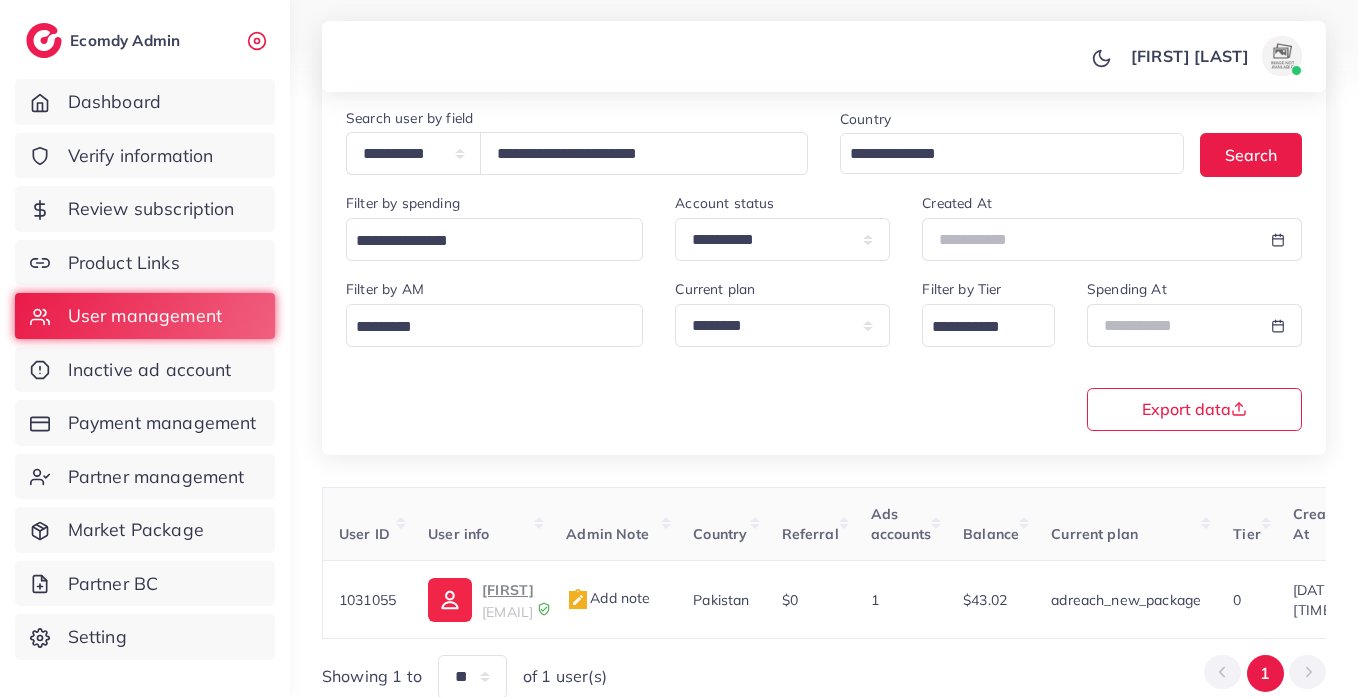 scroll, scrollTop: 253, scrollLeft: 0, axis: vertical 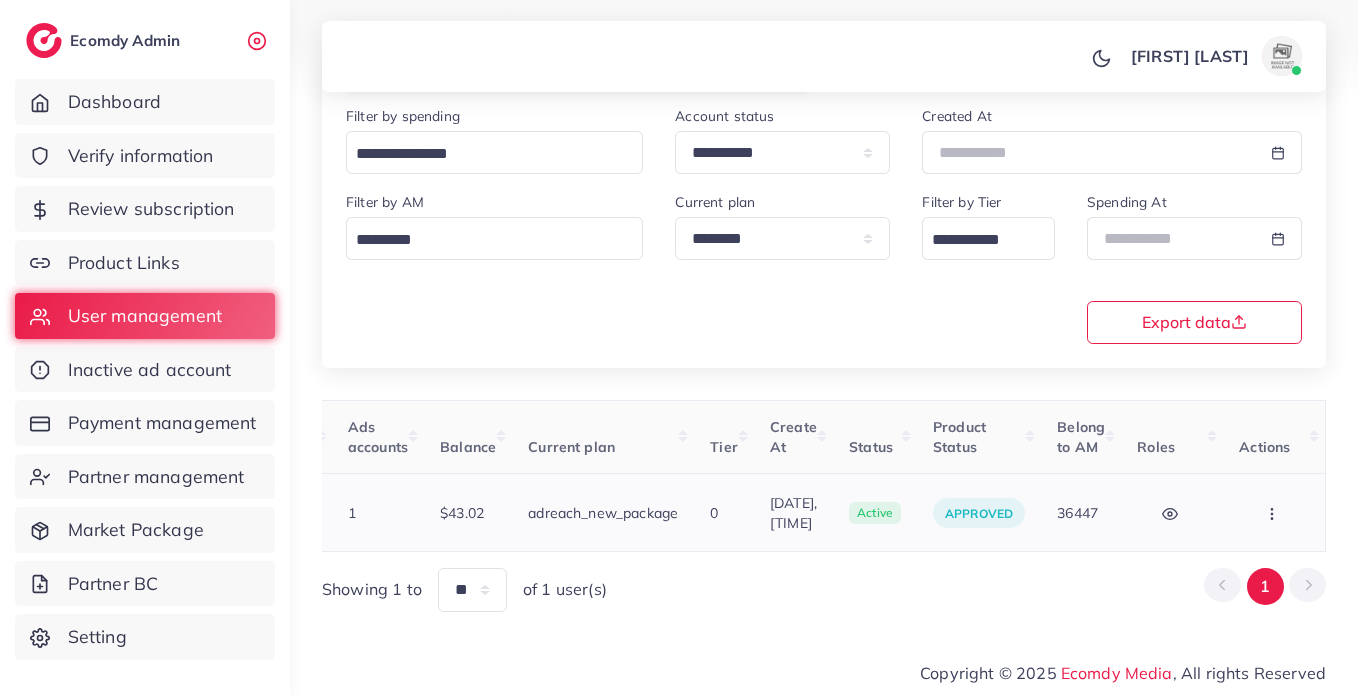 click 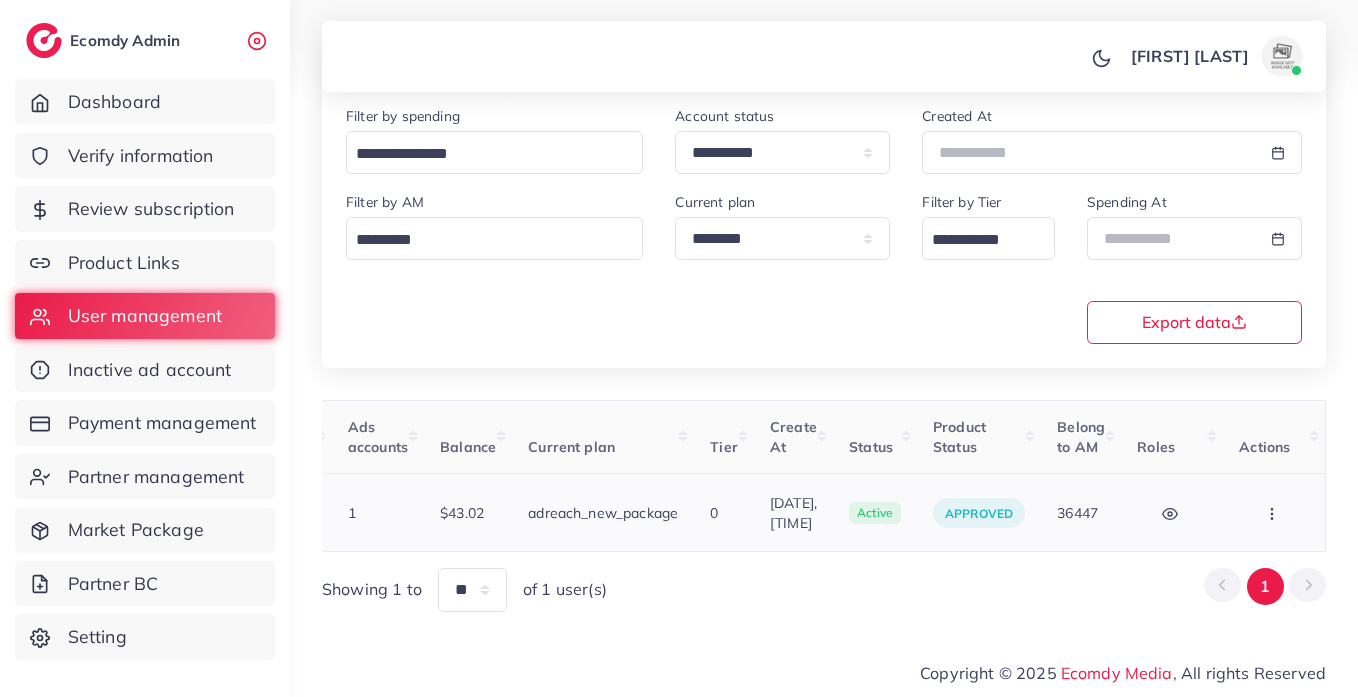 click on "Assign to AM" at bounding box center [0, 0] 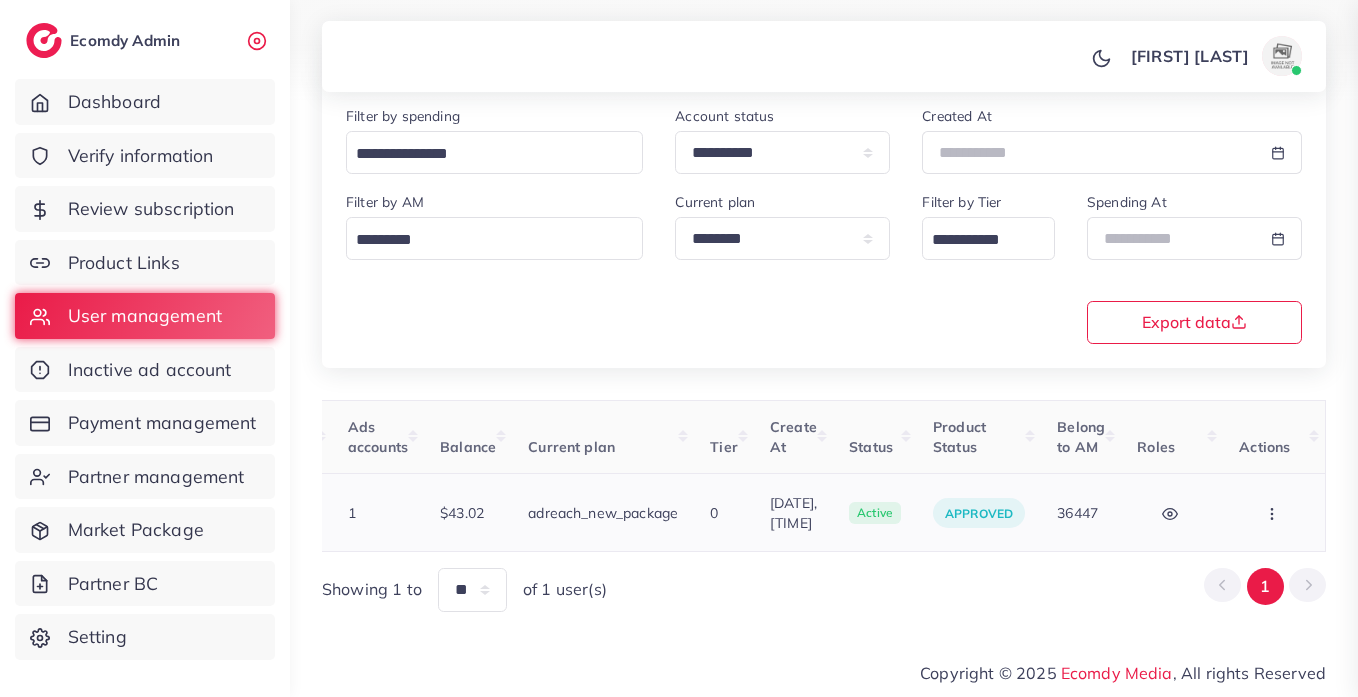 scroll, scrollTop: 0, scrollLeft: 686, axis: horizontal 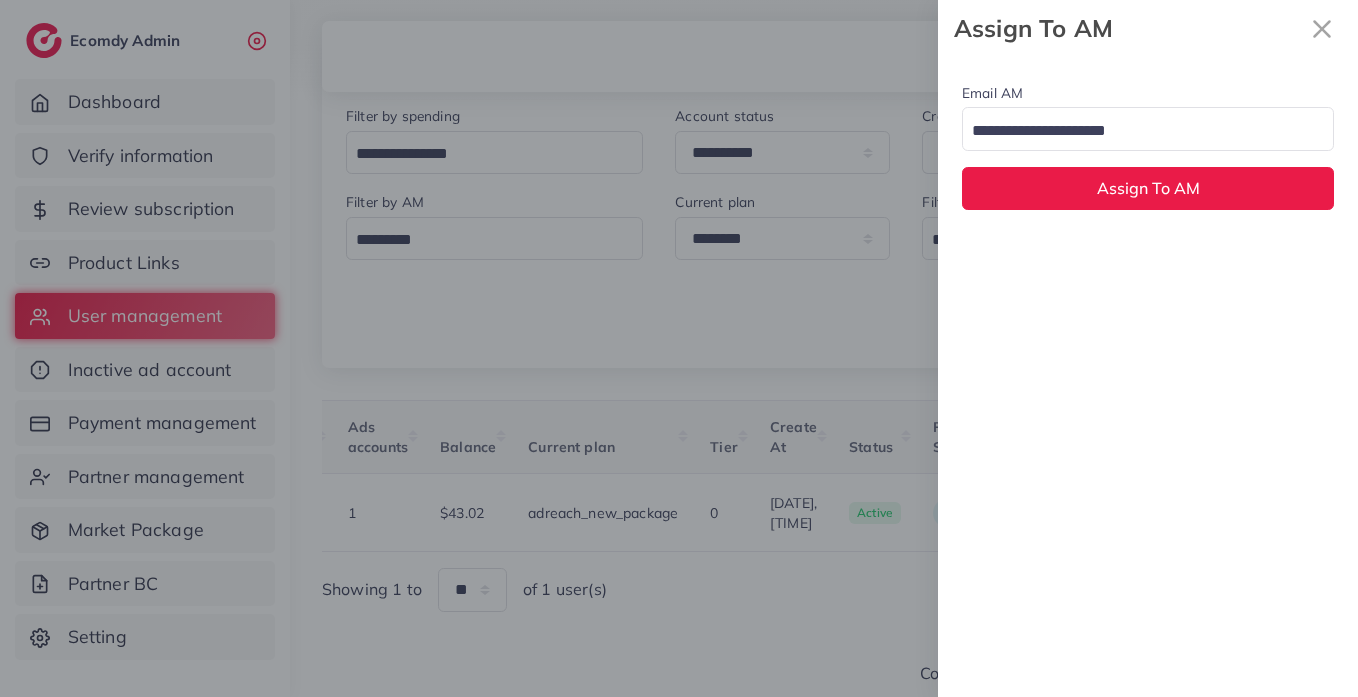 click at bounding box center (1136, 131) 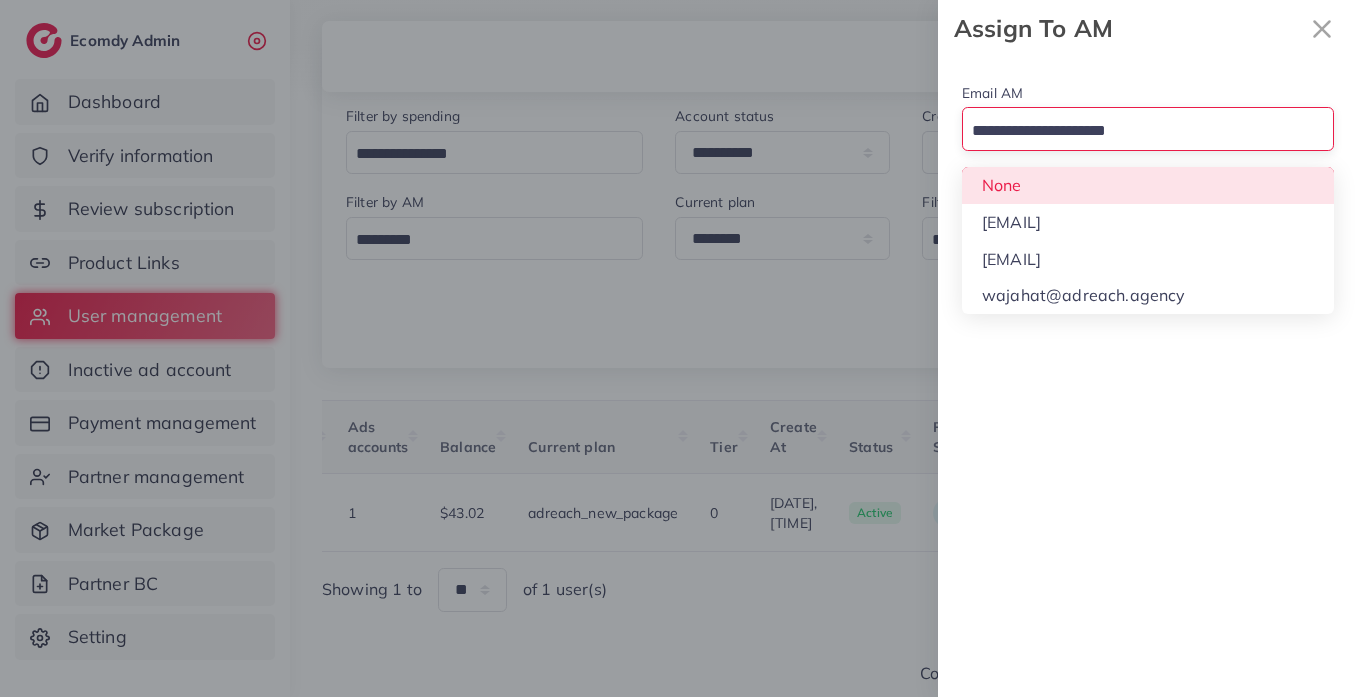 click on "Email AM            Loading...
None
[EMAIL]
[EMAIL]
[EMAIL]
Assign To AM" at bounding box center (1148, 145) 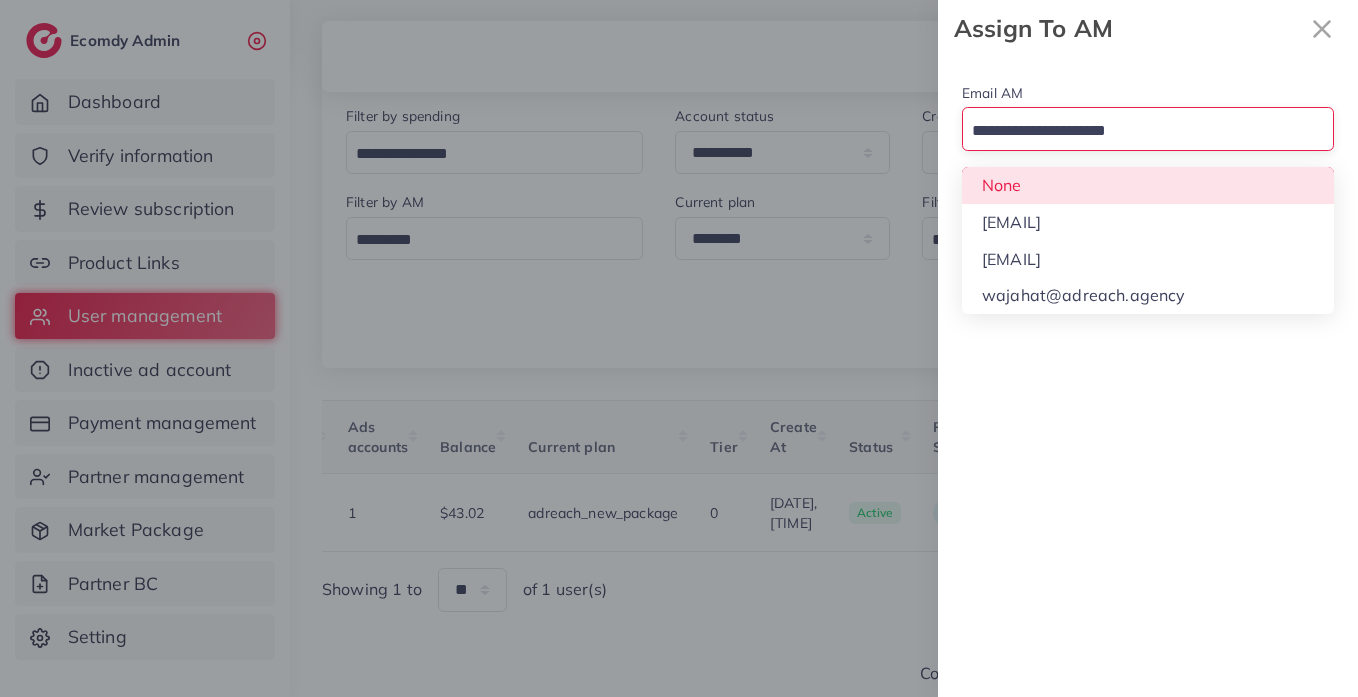 click on "Assign To AM" at bounding box center (1148, 188) 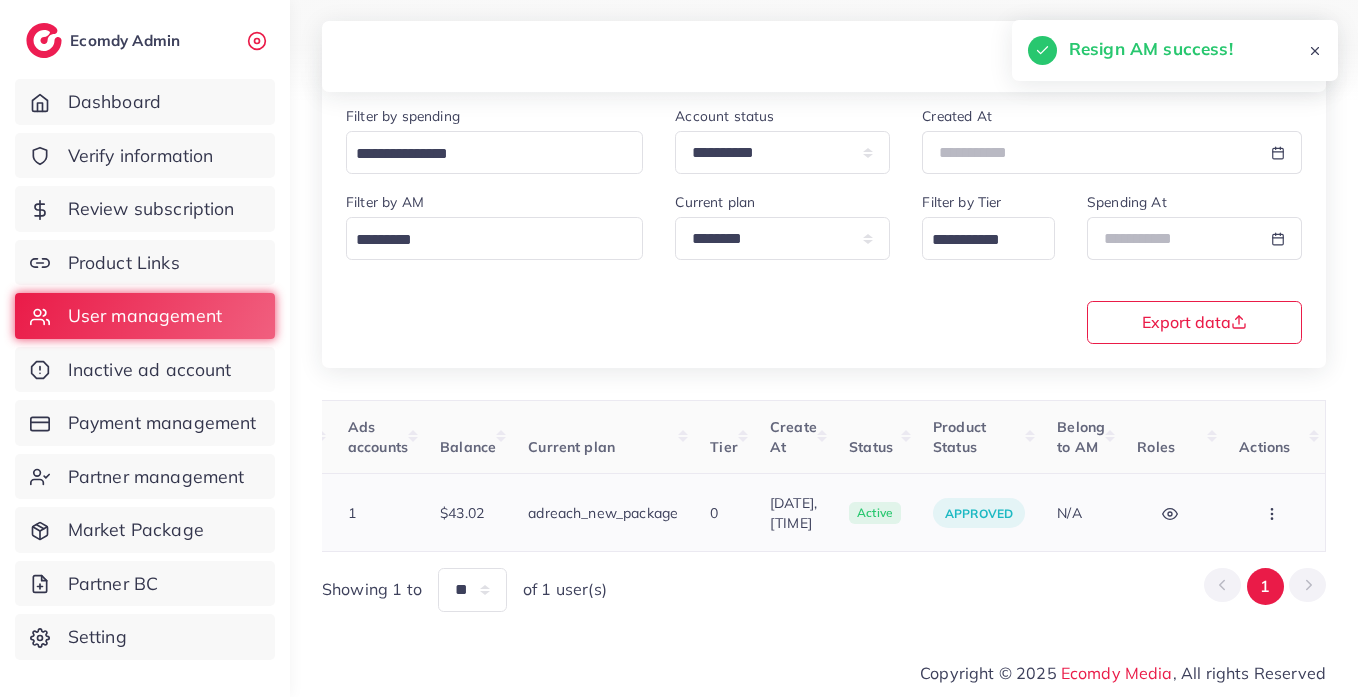 click at bounding box center [1274, 512] 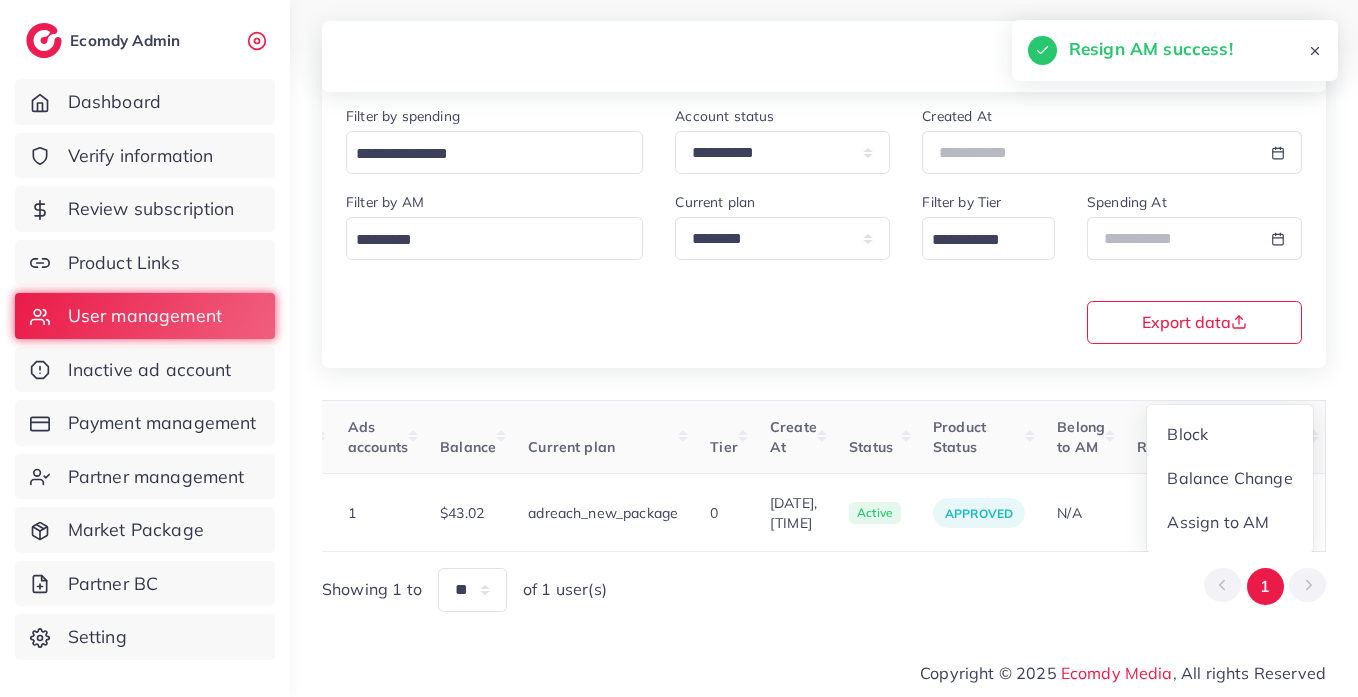 scroll, scrollTop: 2, scrollLeft: 686, axis: both 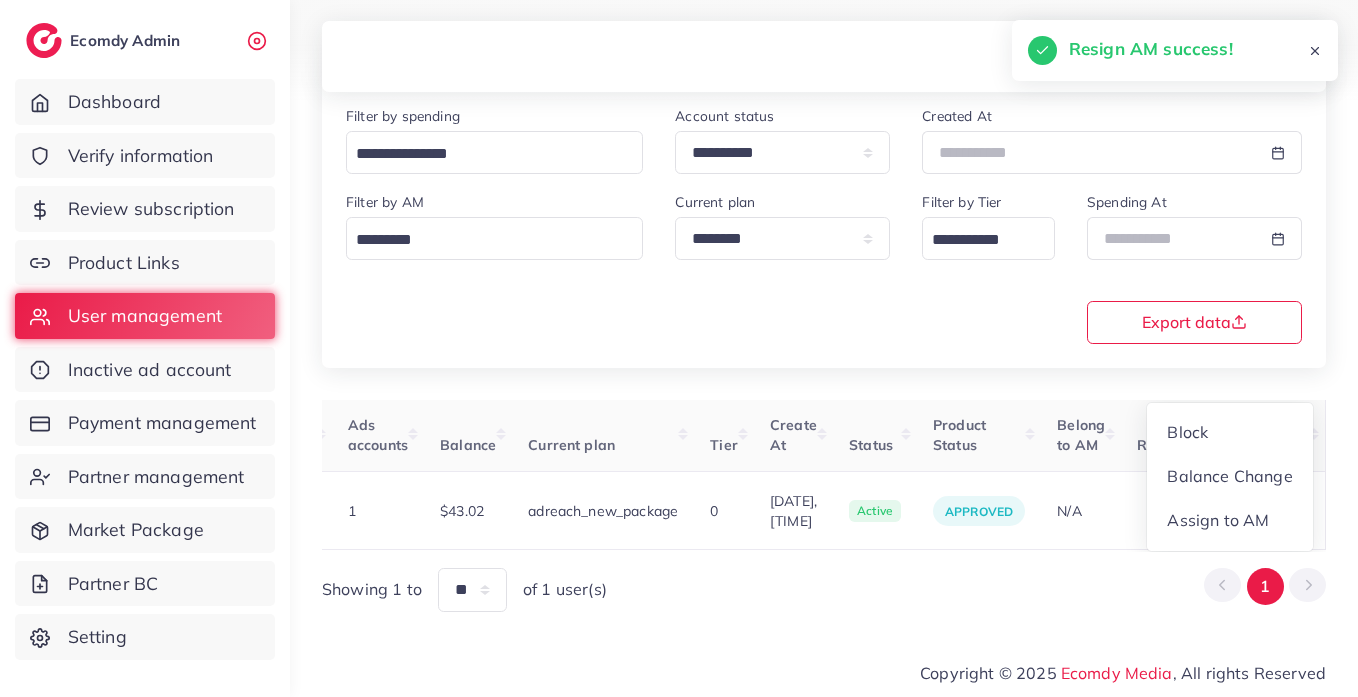 click on "User ID   User info   Admin Note   Country   Referral   Ads accounts   Balance   Current plan   Tier   Create At   Status   Product Status   Belong to AM   Roles   Actions             1031055   [FIRST] [EMAIL]  Add note   Pakistan   $0   1   $43.02   adreach_new_package   0  [DATE], [TIME]  active  approved  N/A  USER Block Balance Change Assign to AM          Showing 1 to  ** ** ** ***  of 1 user(s)  1" at bounding box center (824, 506) 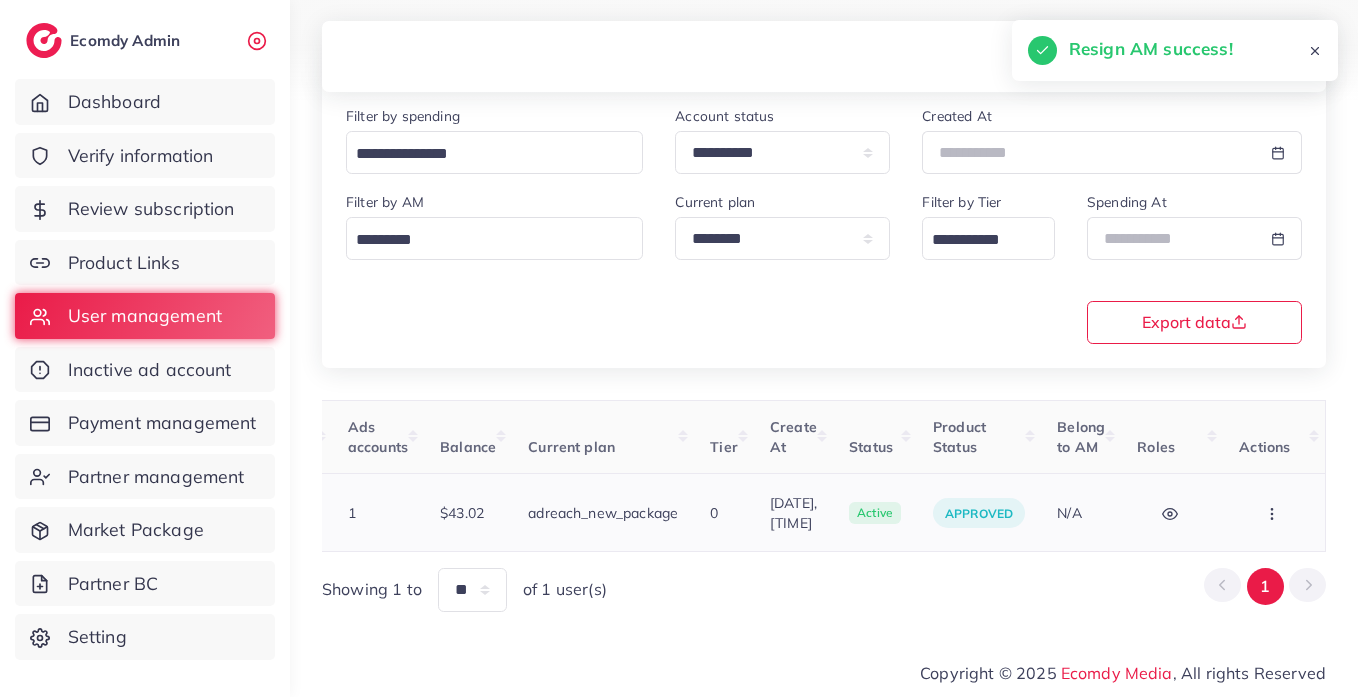 scroll, scrollTop: 0, scrollLeft: 686, axis: horizontal 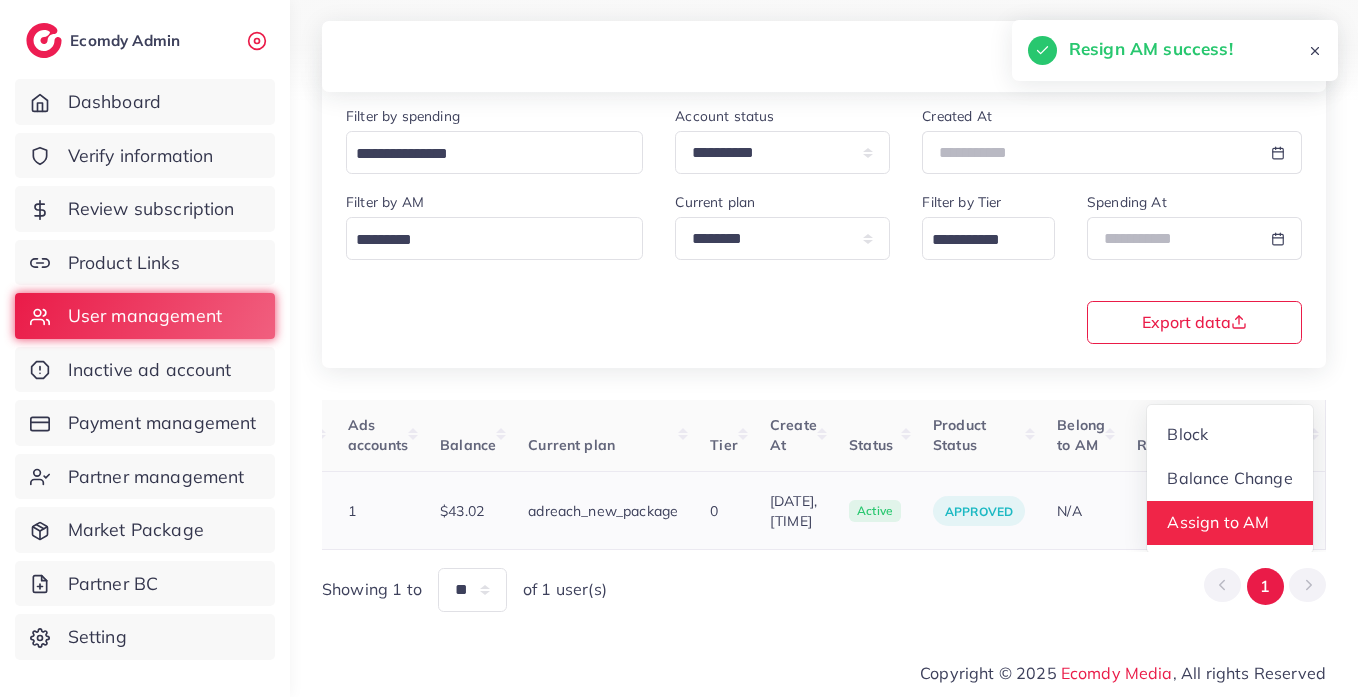 click on "Assign to AM" at bounding box center (1230, 523) 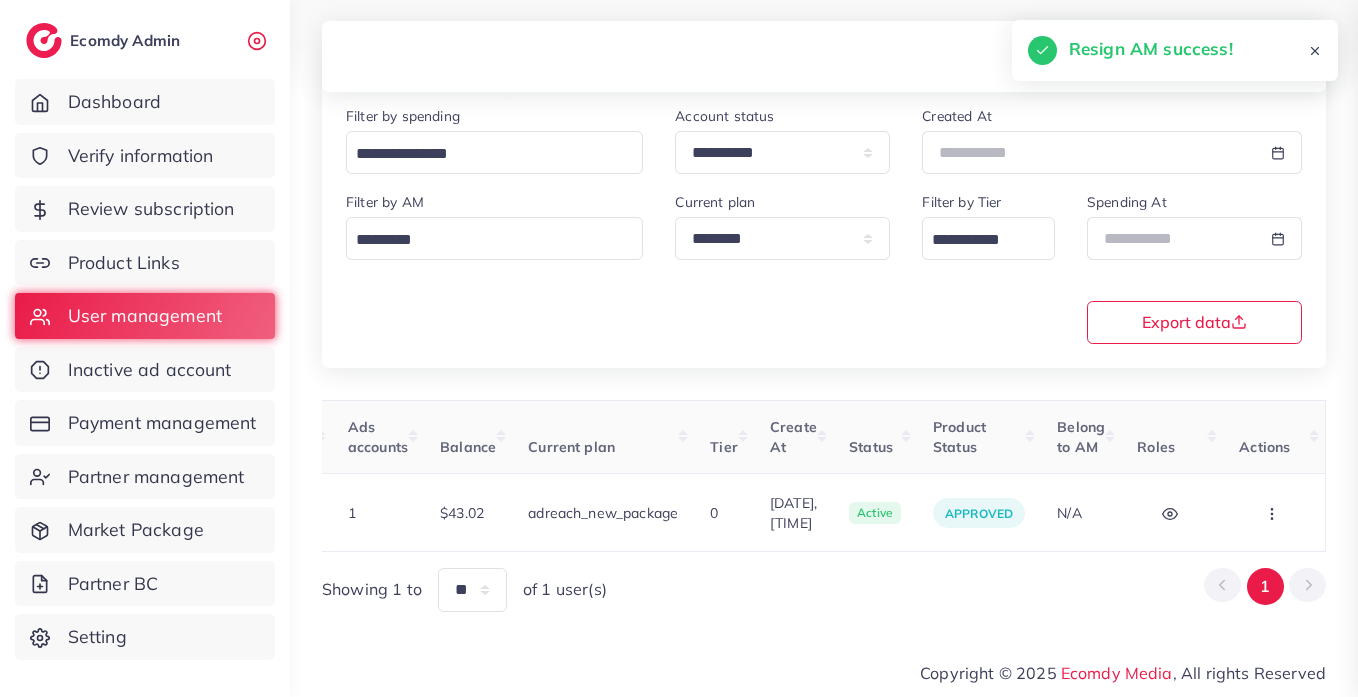 scroll, scrollTop: 0, scrollLeft: 686, axis: horizontal 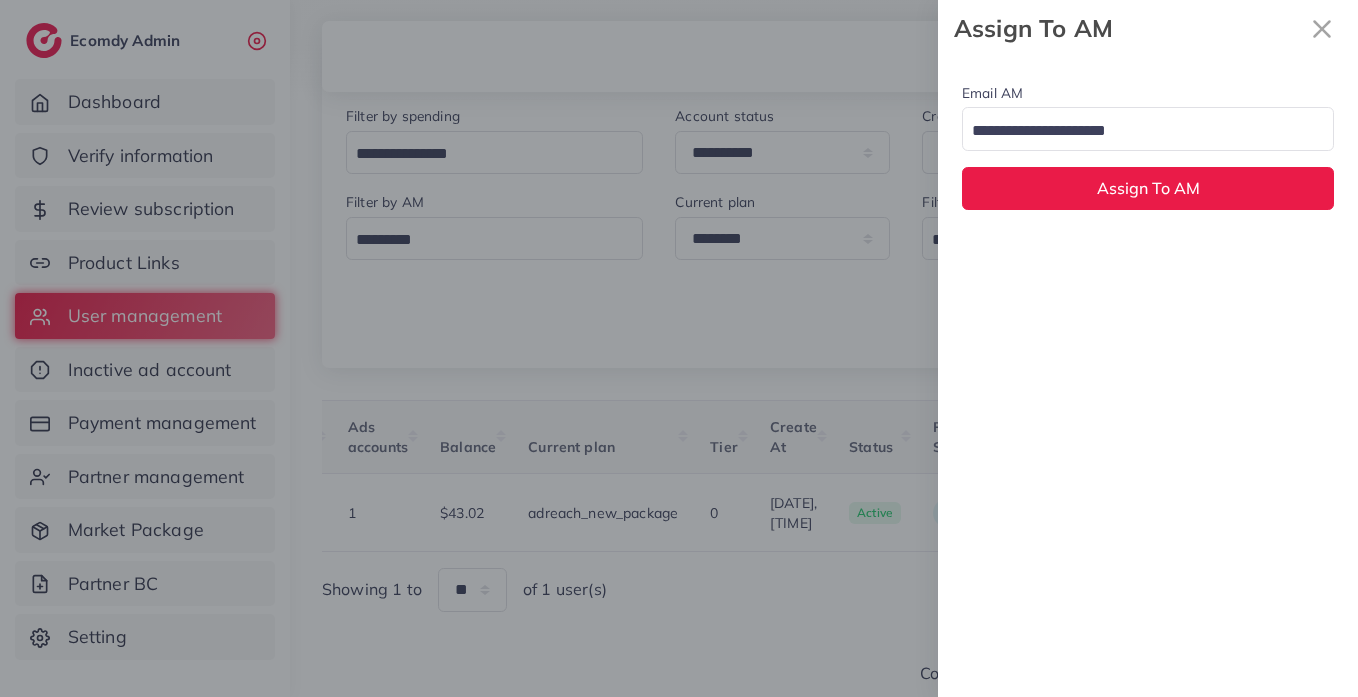 click at bounding box center [1136, 131] 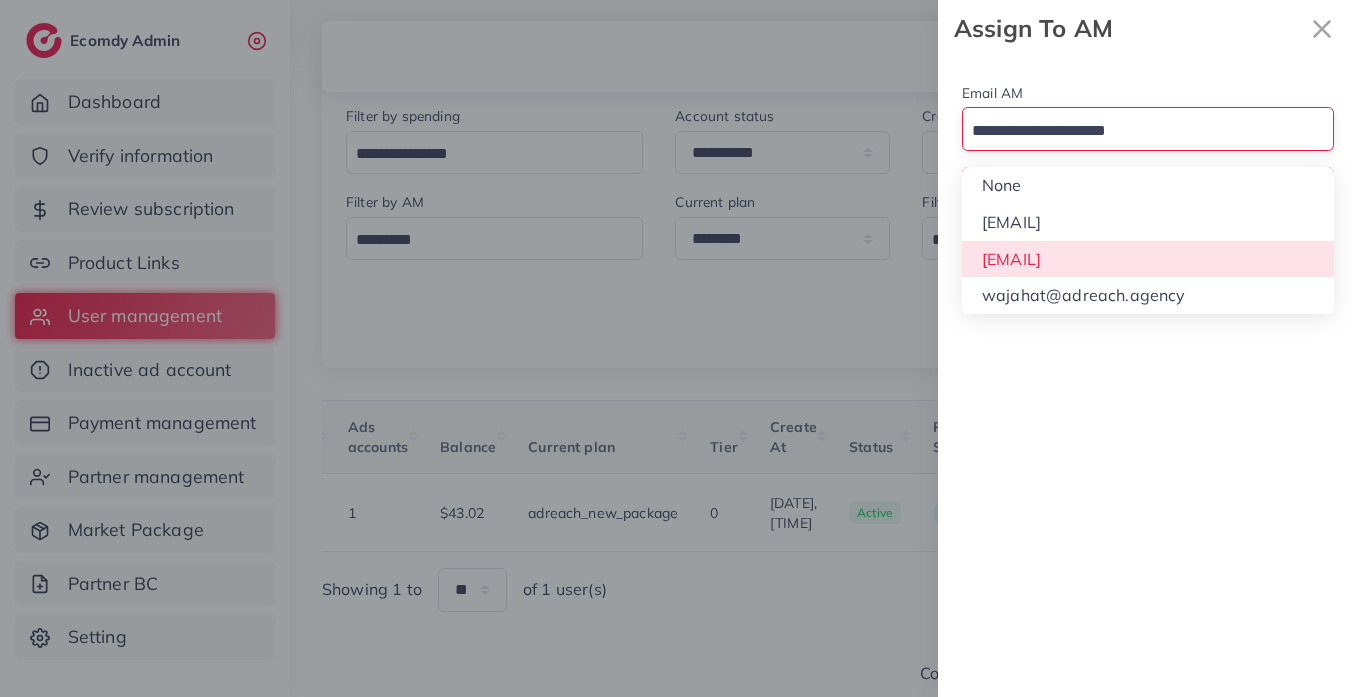 click on "Email AM            Loading...
None
[EMAIL]
[EMAIL]
[EMAIL]
Assign To AM" at bounding box center [1148, 377] 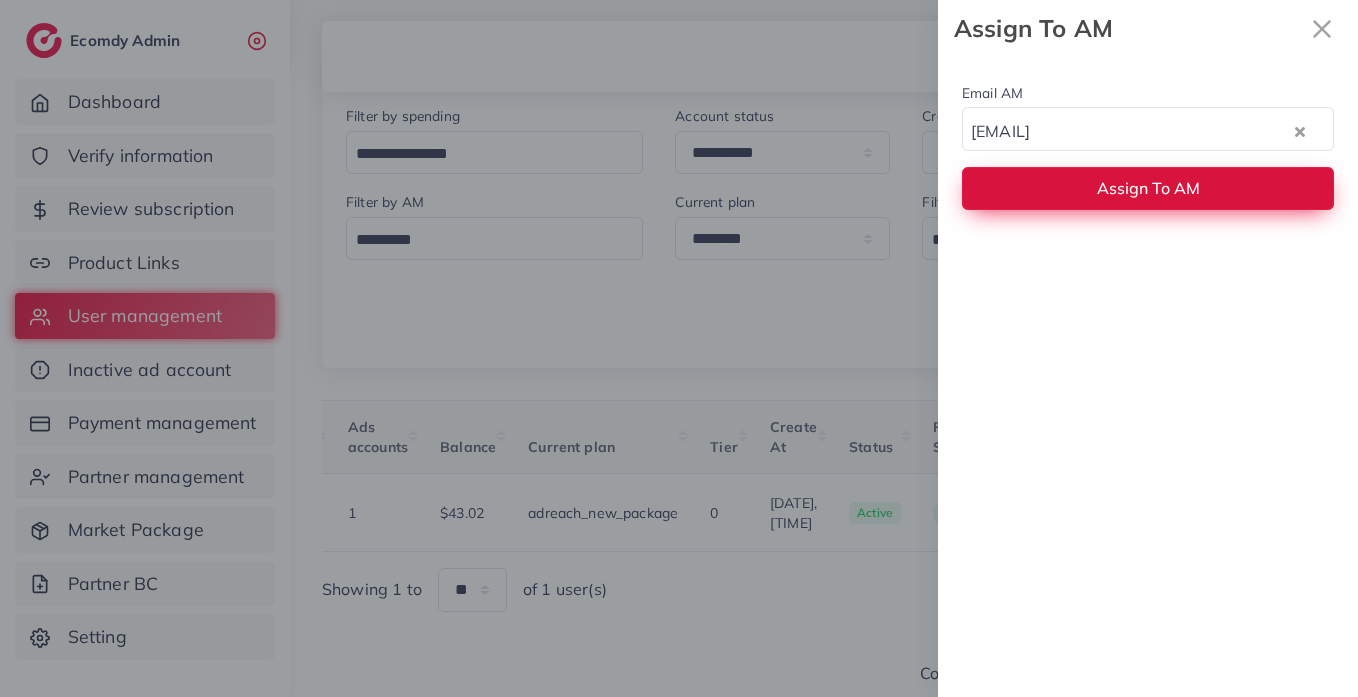 click on "Assign To AM" at bounding box center [1148, 188] 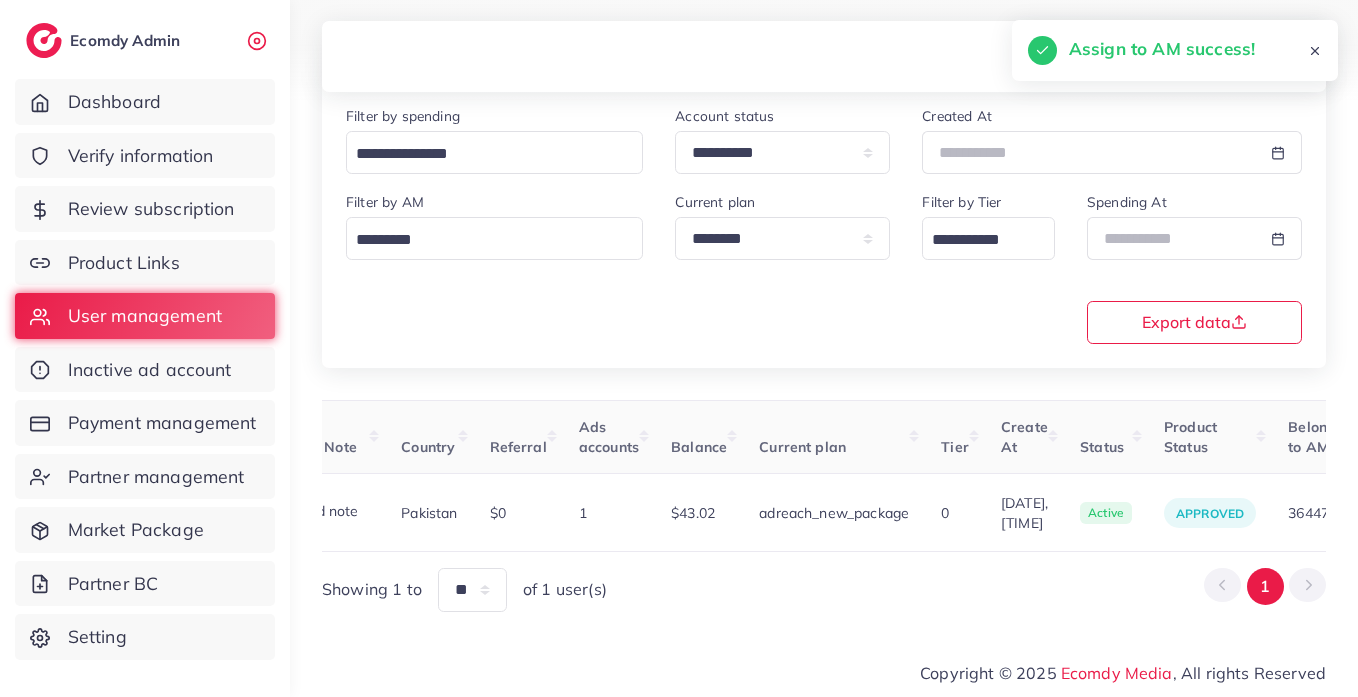 scroll, scrollTop: 0, scrollLeft: 0, axis: both 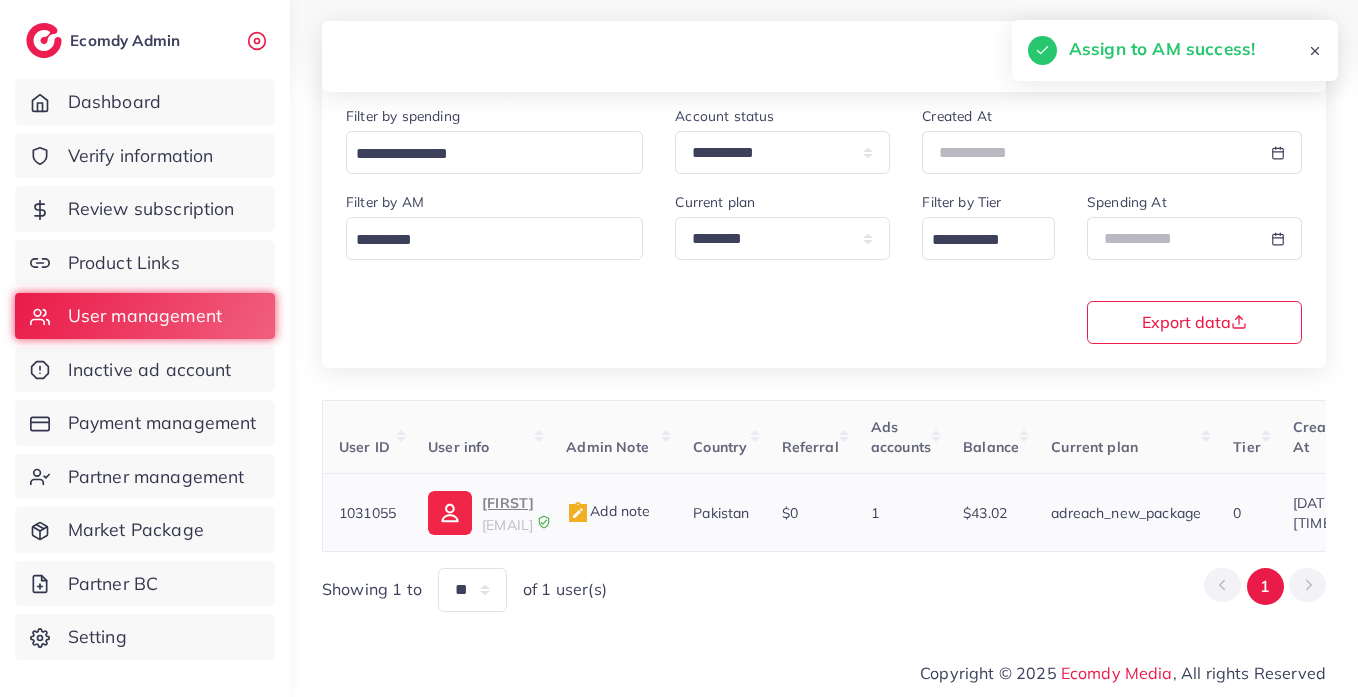 click on "[EMAIL]" at bounding box center [507, 525] 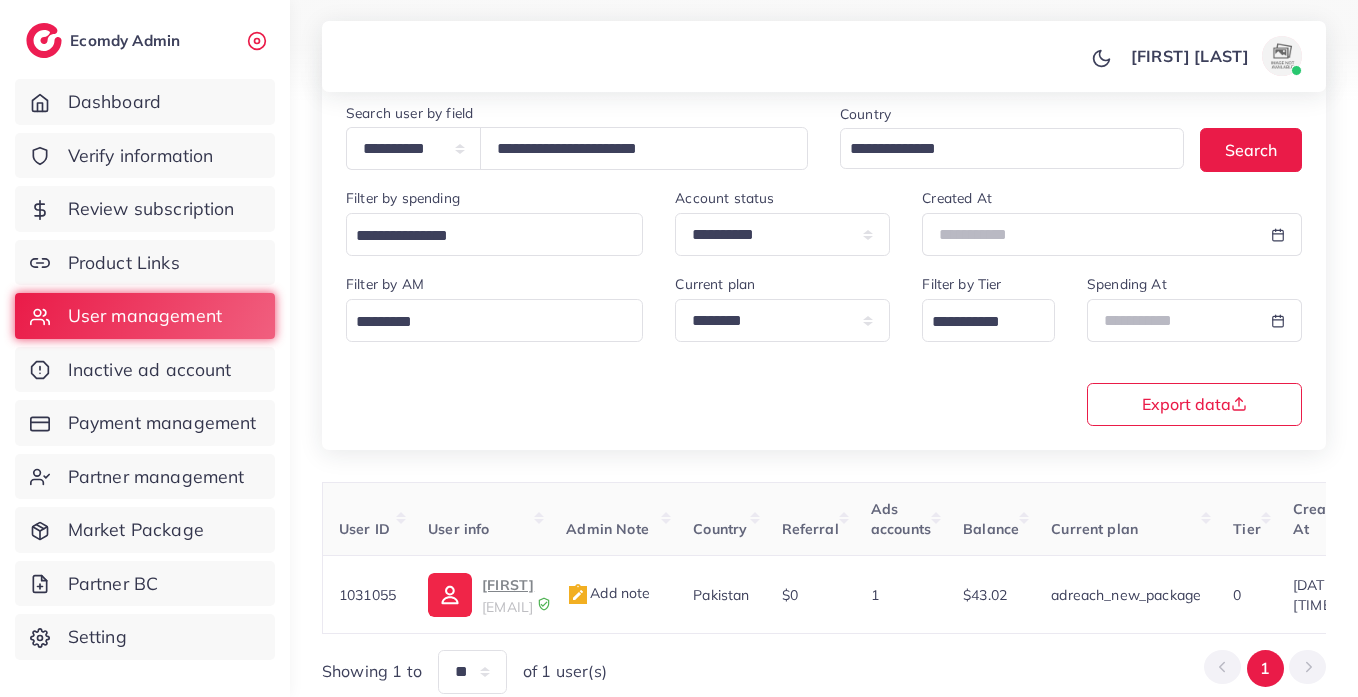 scroll, scrollTop: 0, scrollLeft: 0, axis: both 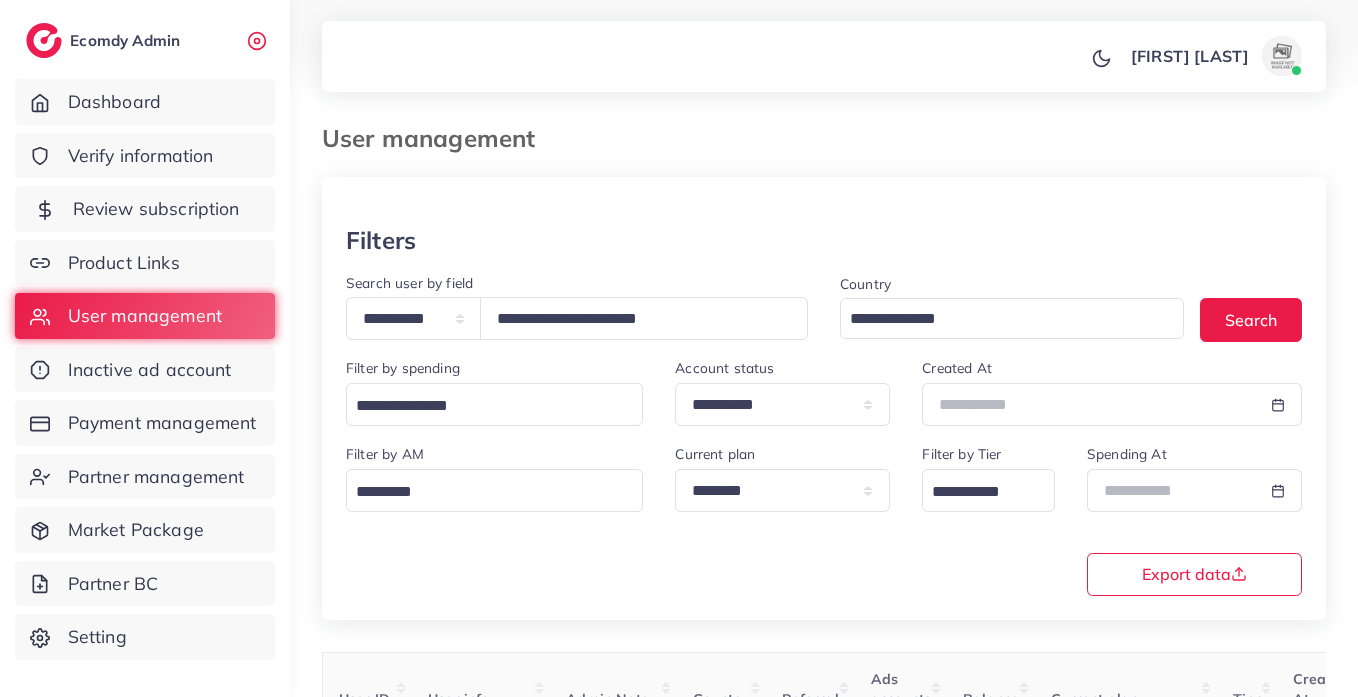 click on "Review subscription" at bounding box center [156, 209] 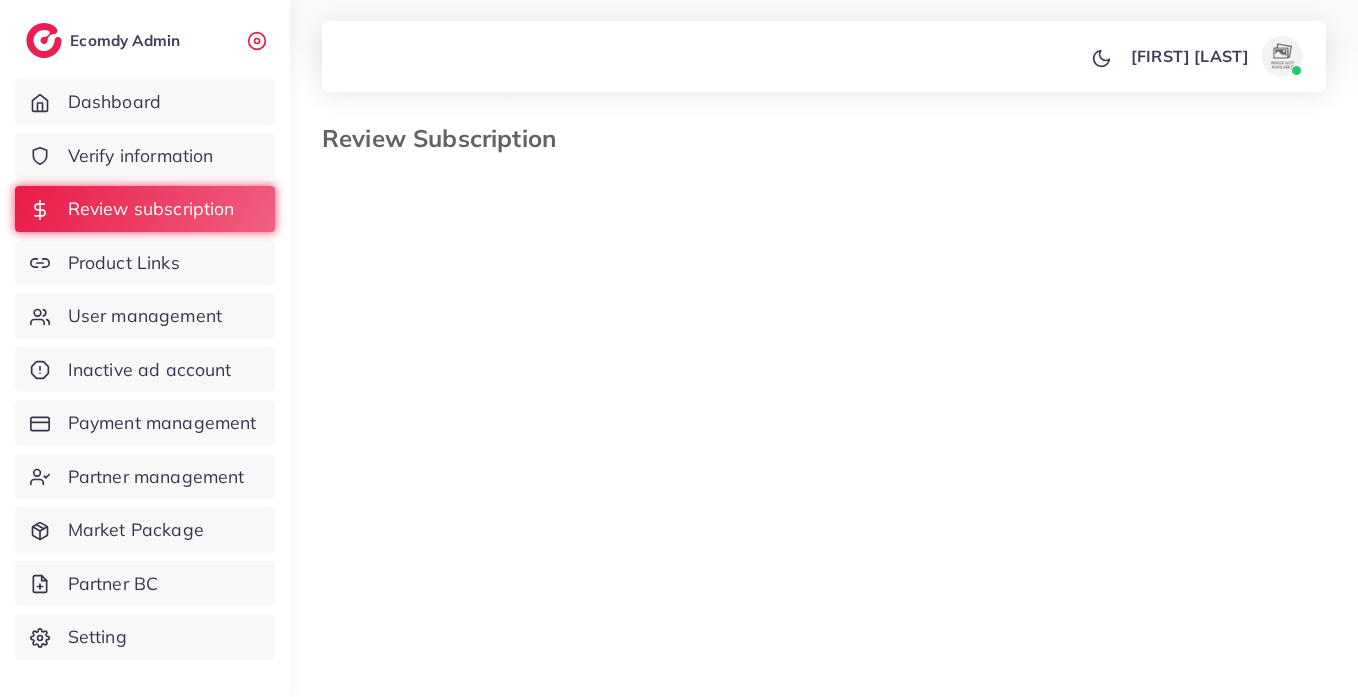 select on "*******" 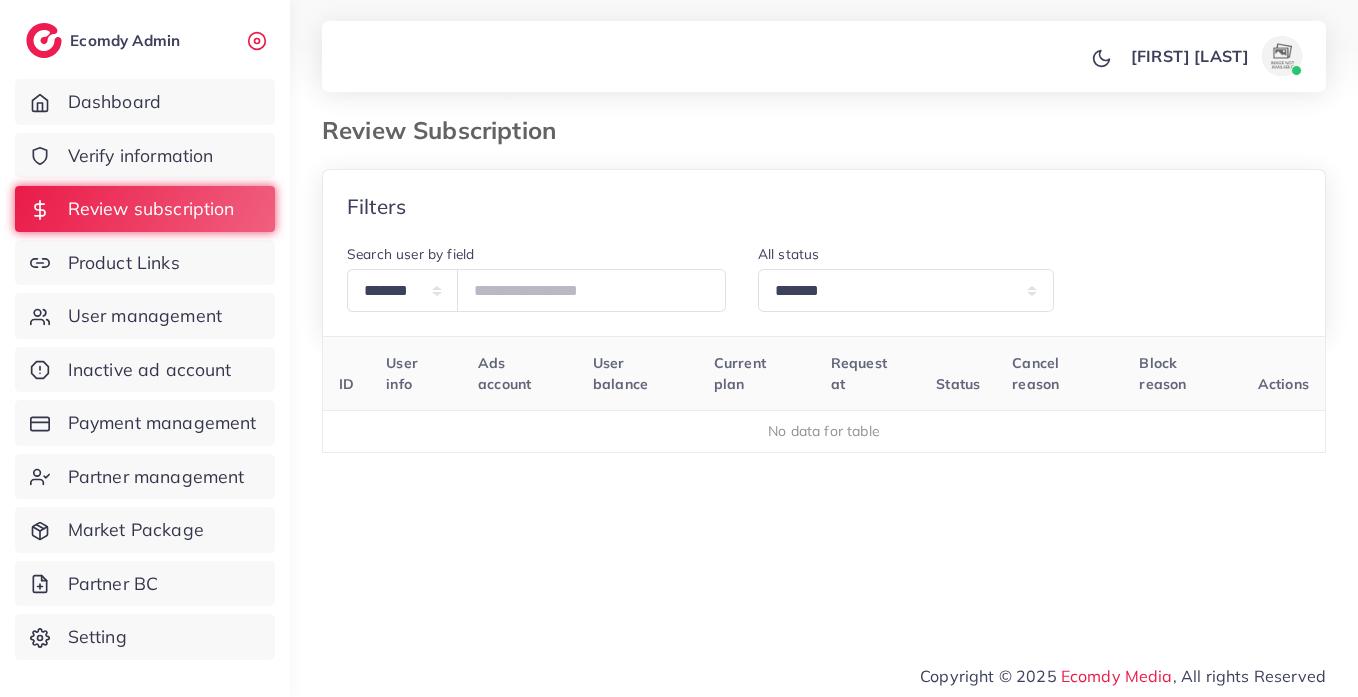 scroll, scrollTop: 12, scrollLeft: 0, axis: vertical 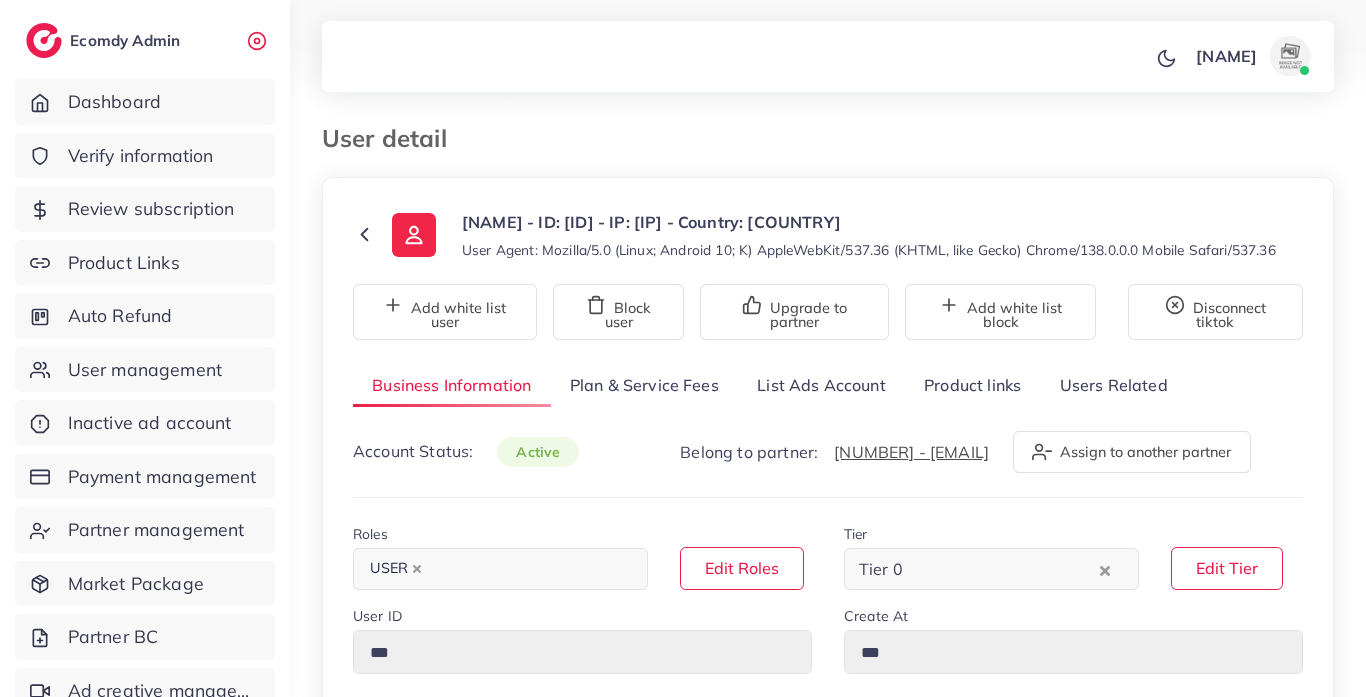 type on "*******" 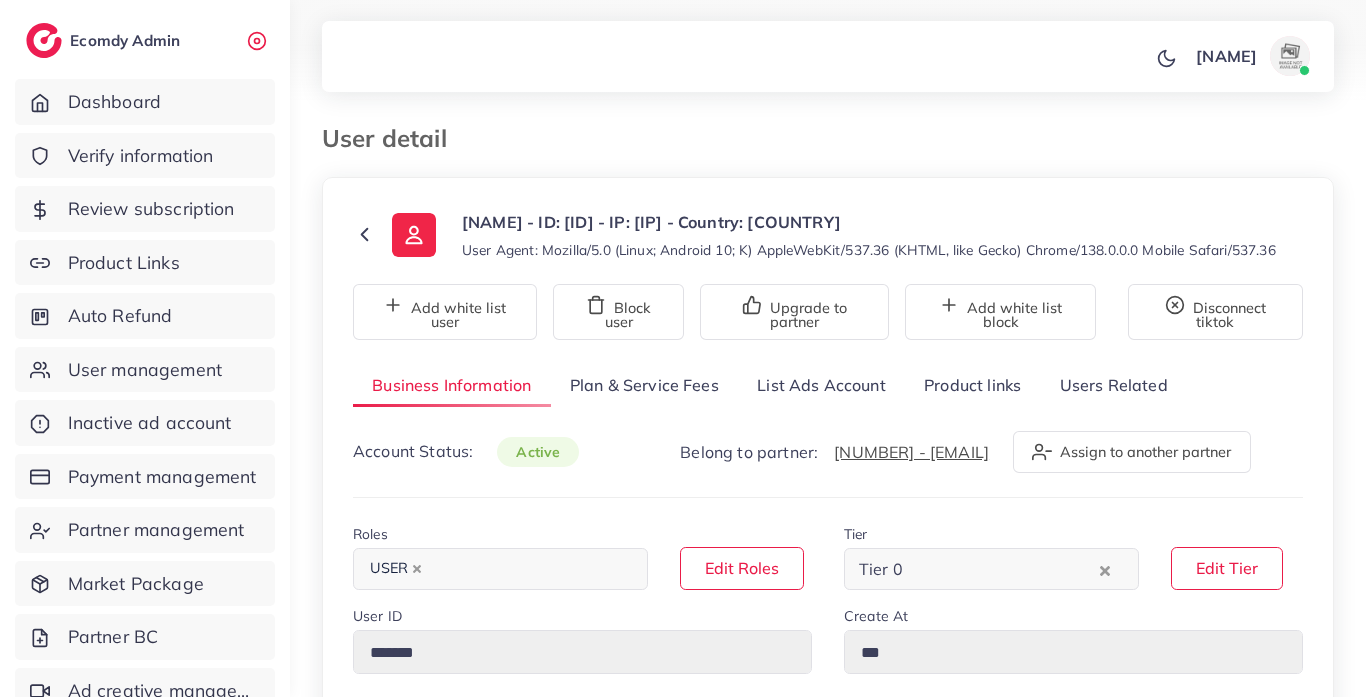 type on "**********" 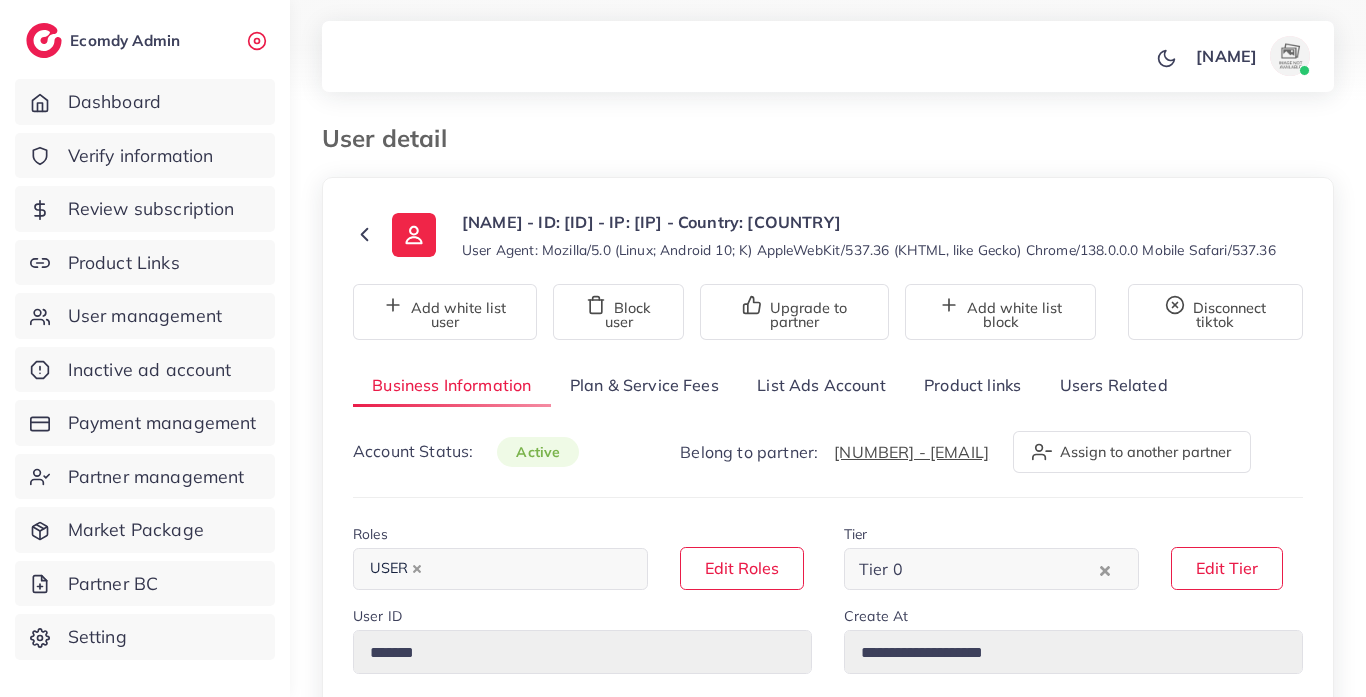 scroll, scrollTop: 0, scrollLeft: 0, axis: both 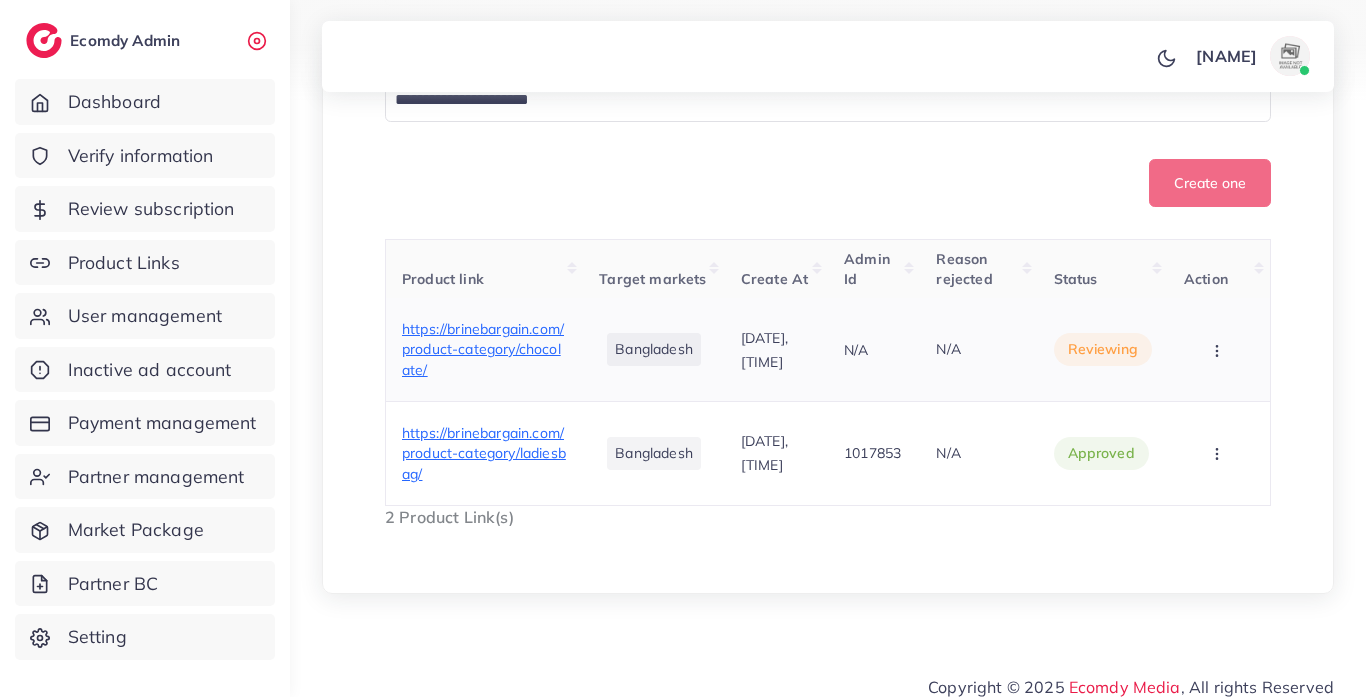 click on "https://brinebargain.com/product-category/chocolate/" at bounding box center [483, 349] 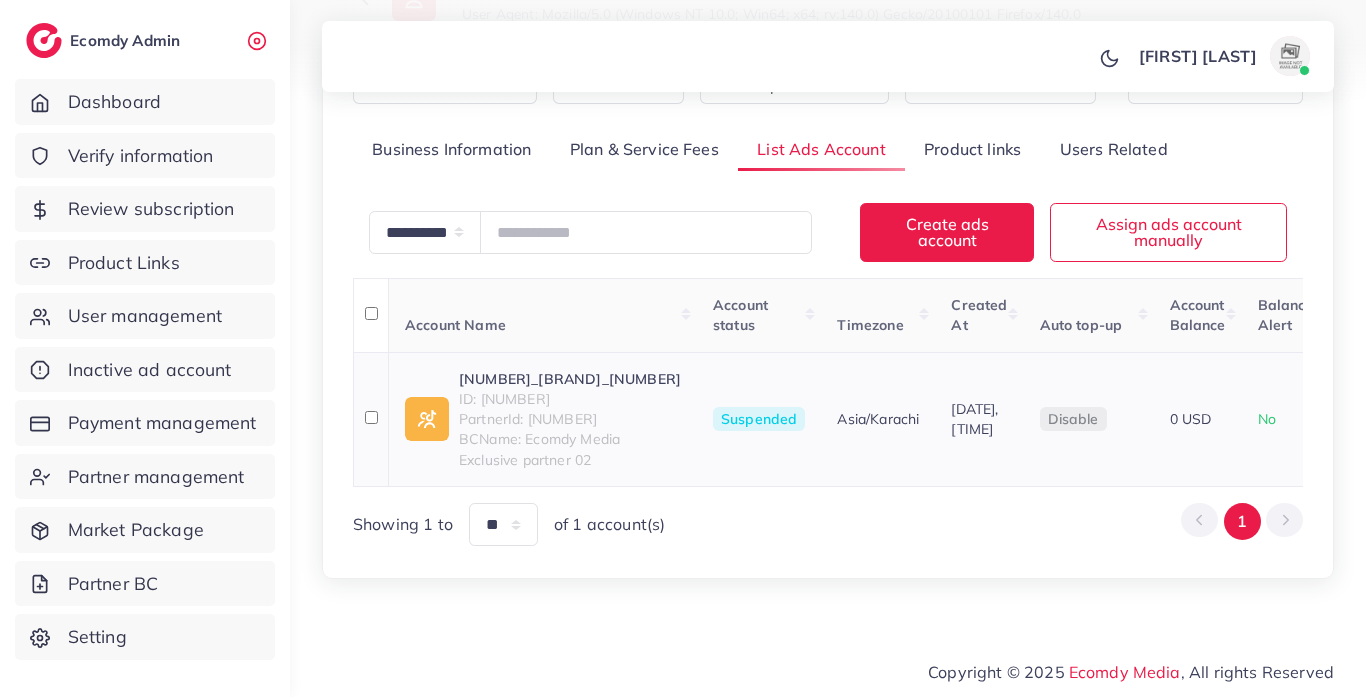 click on "ID: 7528074579807518737" at bounding box center (570, 399) 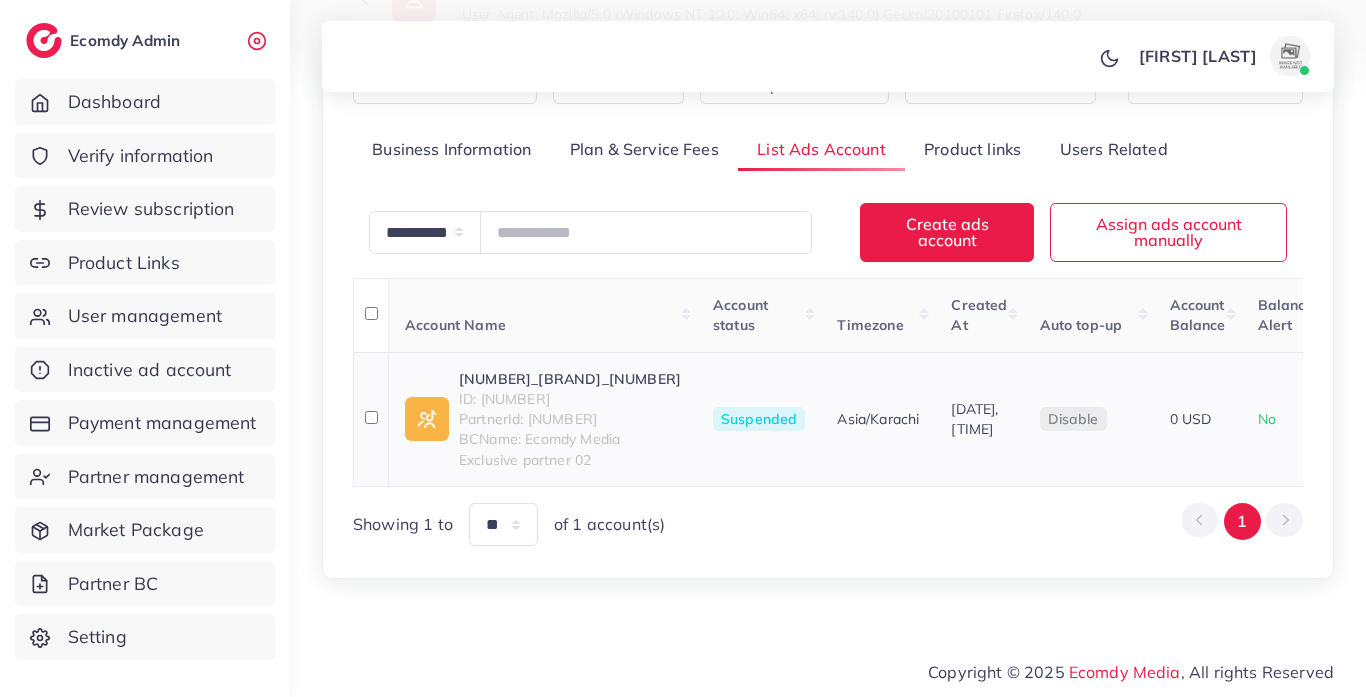 click on "1030774_MD Mart1_1752766455147" at bounding box center [570, 379] 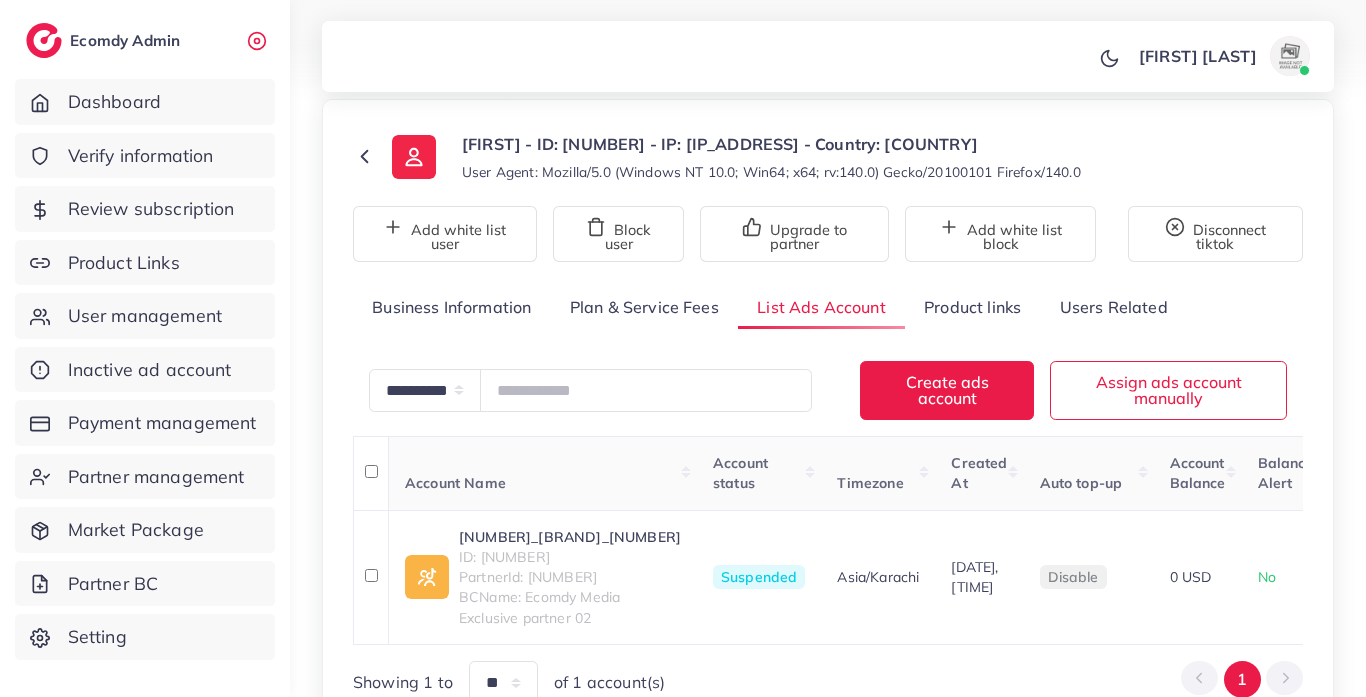 scroll, scrollTop: 0, scrollLeft: 0, axis: both 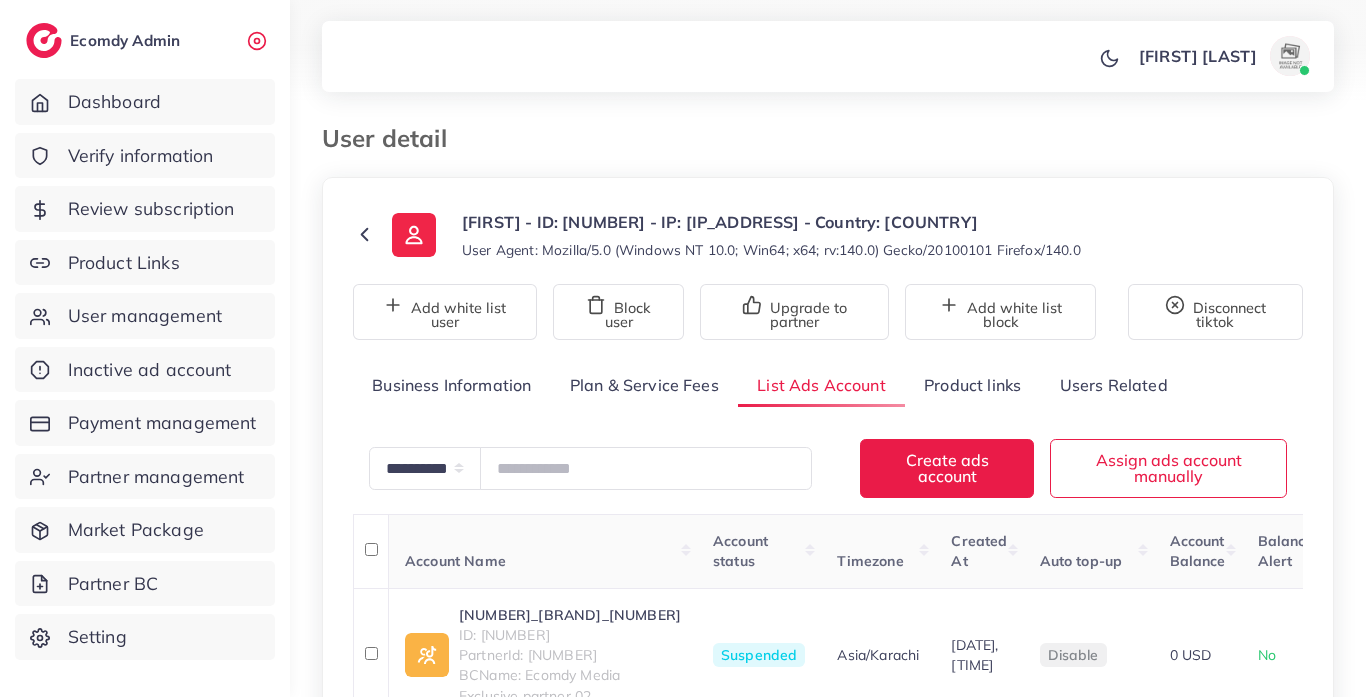 click on "Product links" at bounding box center [972, 385] 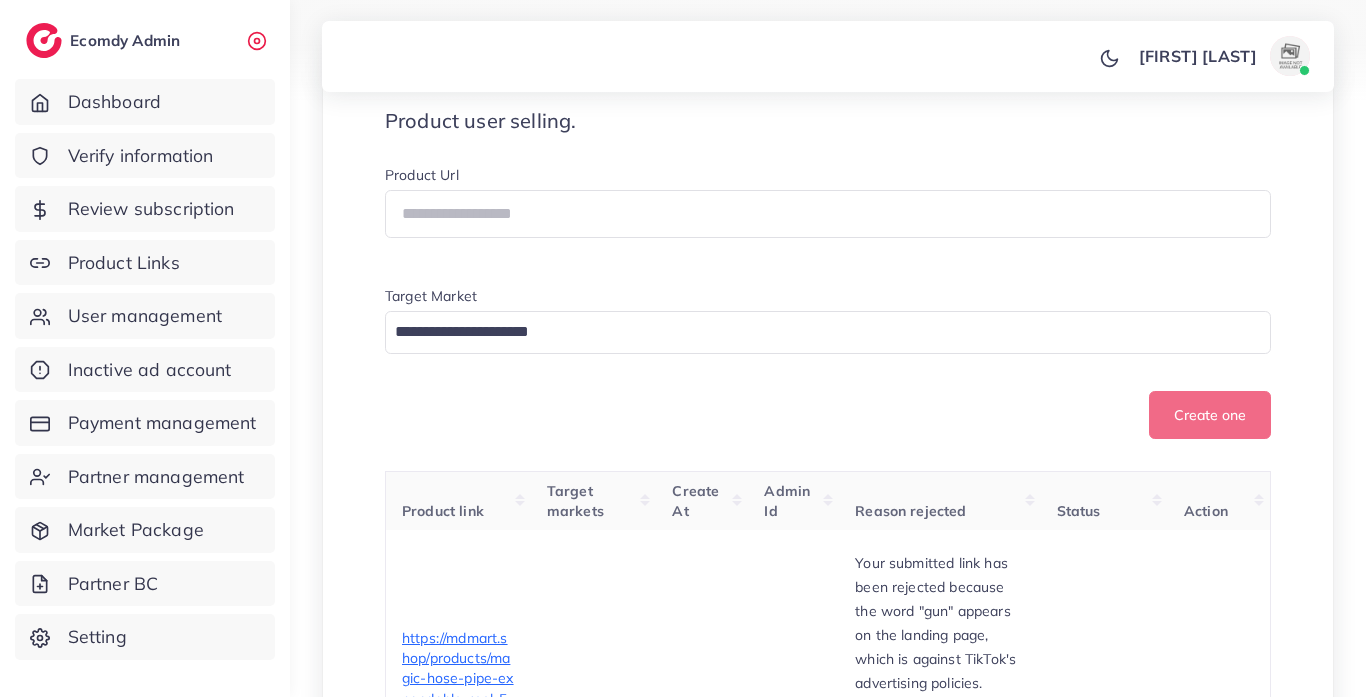 scroll, scrollTop: 1811, scrollLeft: 0, axis: vertical 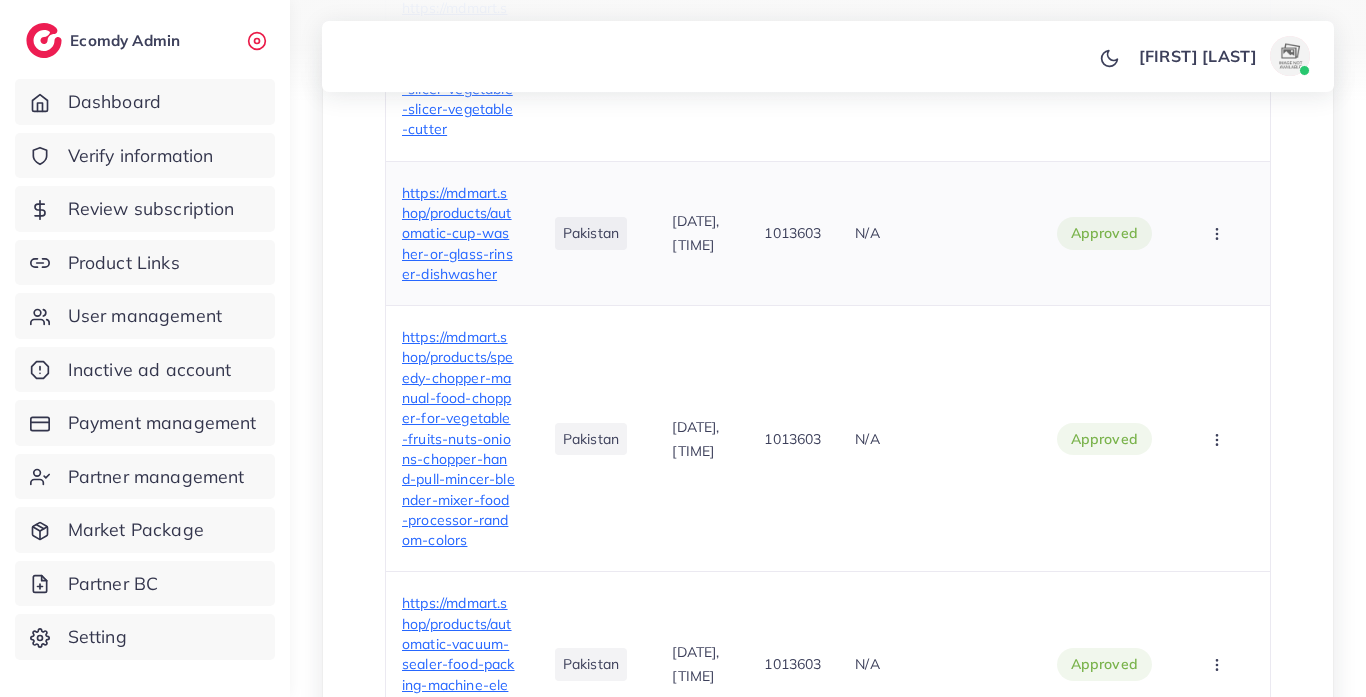 click on "https://mdmart.shop/products/automatic-cup-washer-or-glass-rinser-dishwasher" at bounding box center [457, 233] 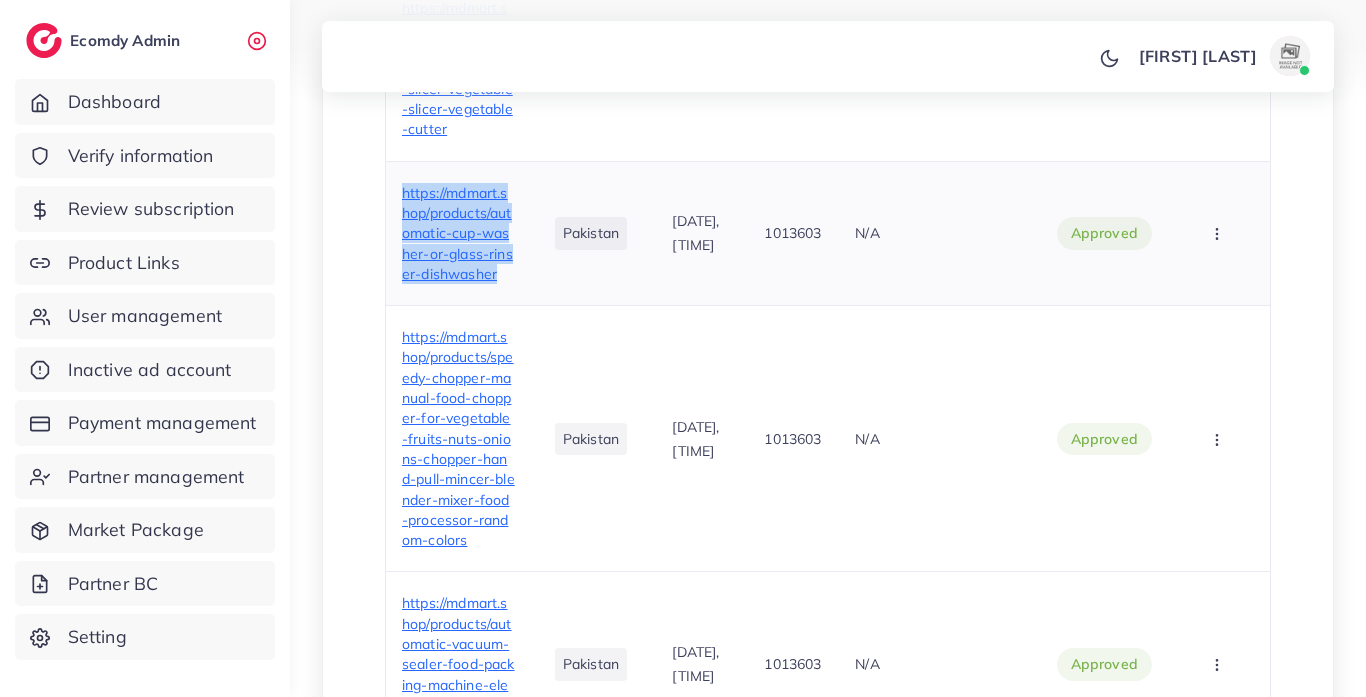 drag, startPoint x: 397, startPoint y: 292, endPoint x: 490, endPoint y: 404, distance: 145.57816 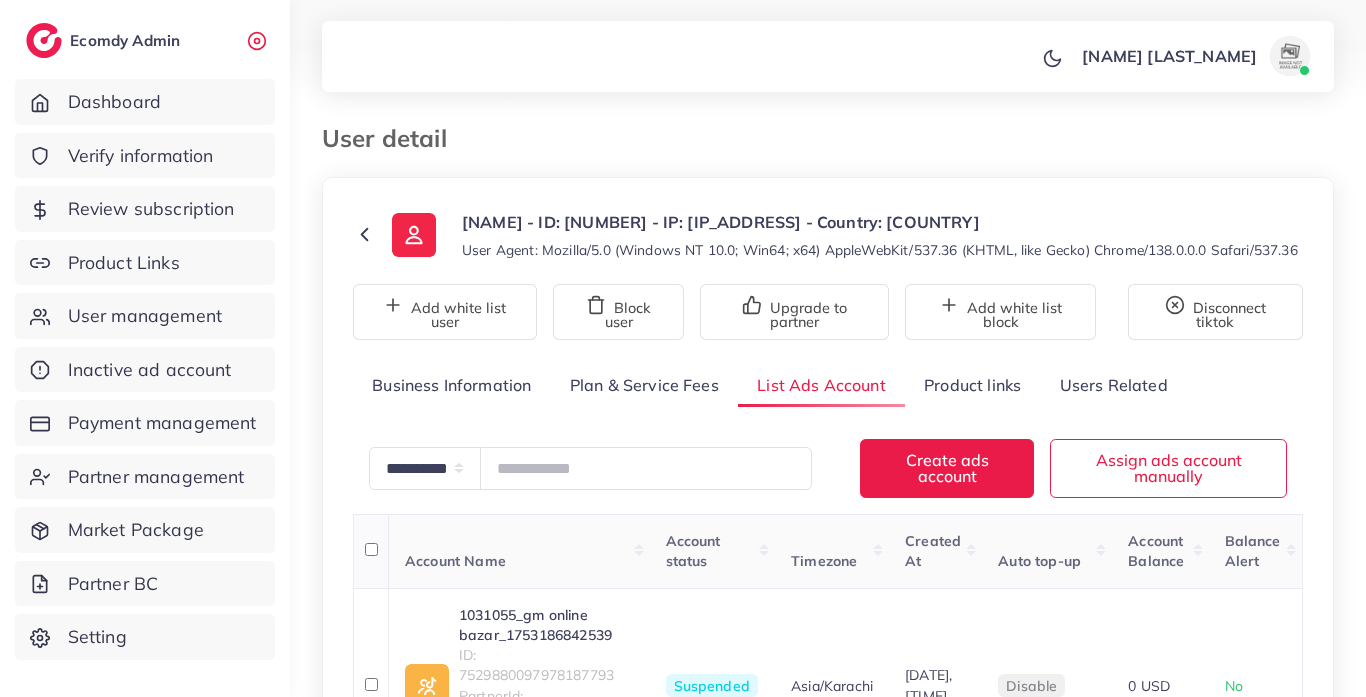 scroll, scrollTop: 317, scrollLeft: 0, axis: vertical 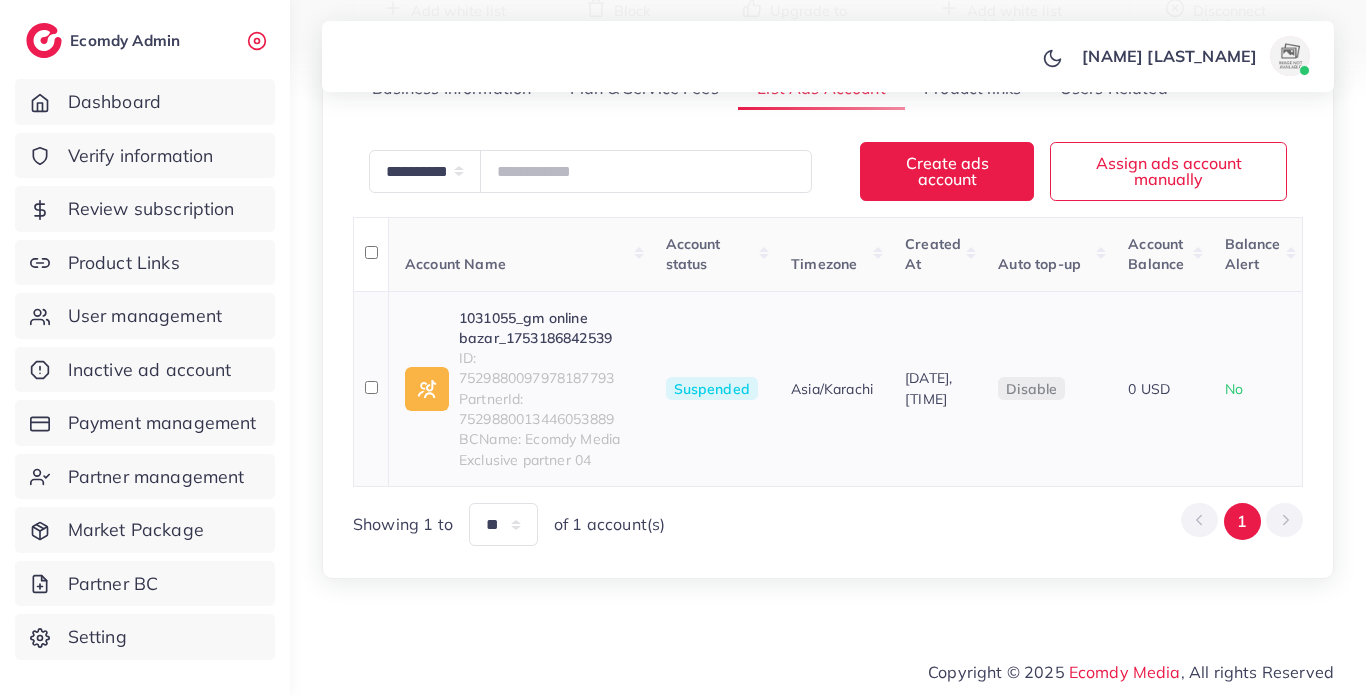 click on "ID: 7529880097978187793" at bounding box center [546, 368] 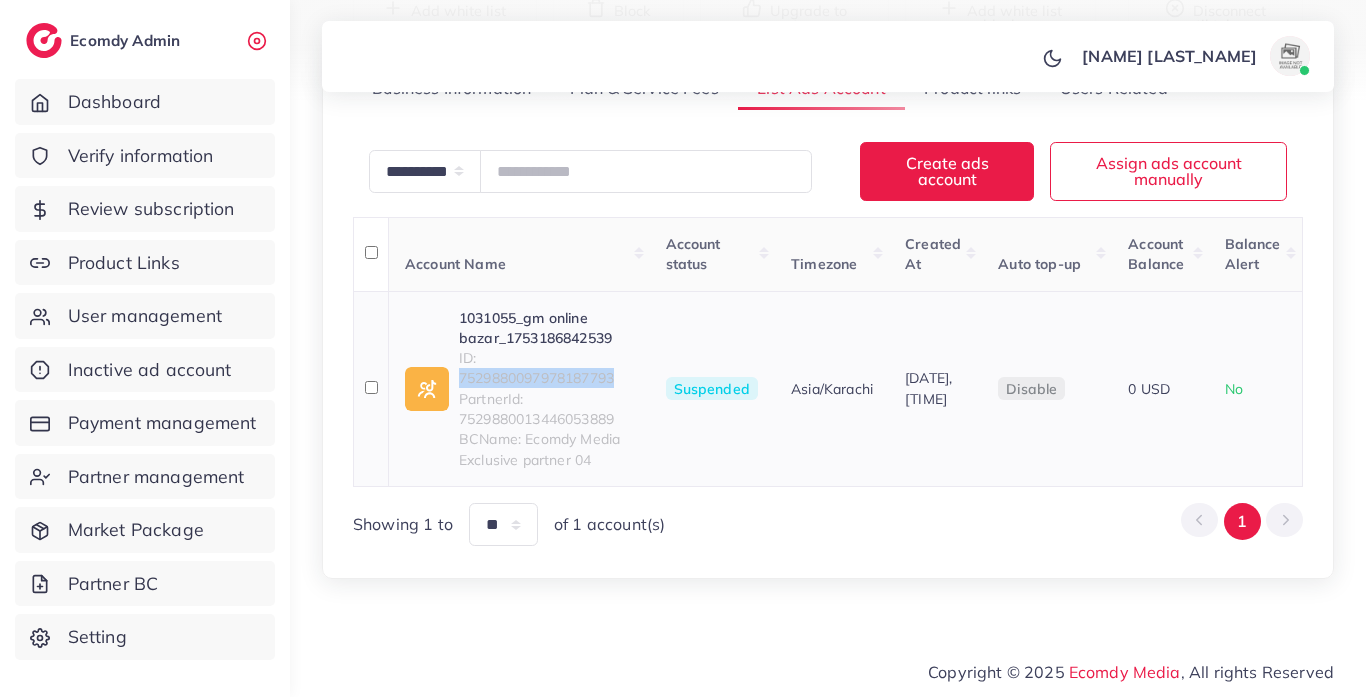 scroll, scrollTop: 317, scrollLeft: 0, axis: vertical 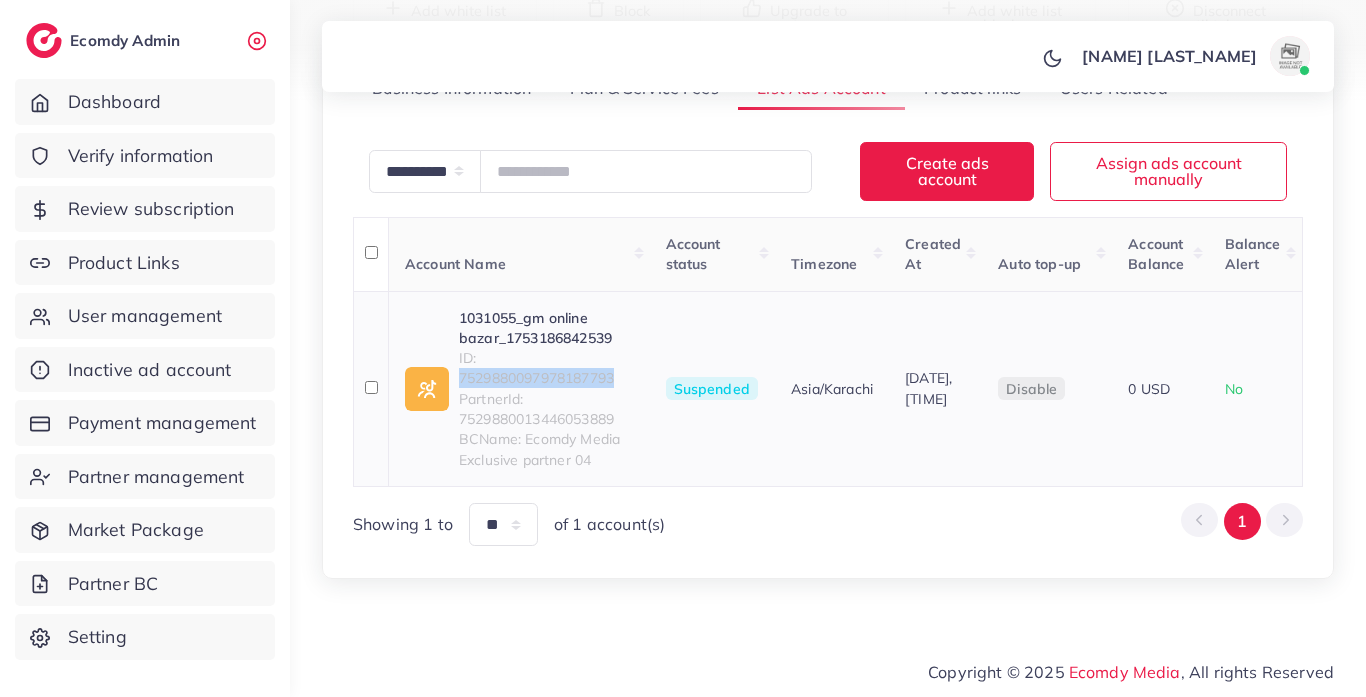 click on "1031055_gm online bazar_1753186842539" at bounding box center [546, 328] 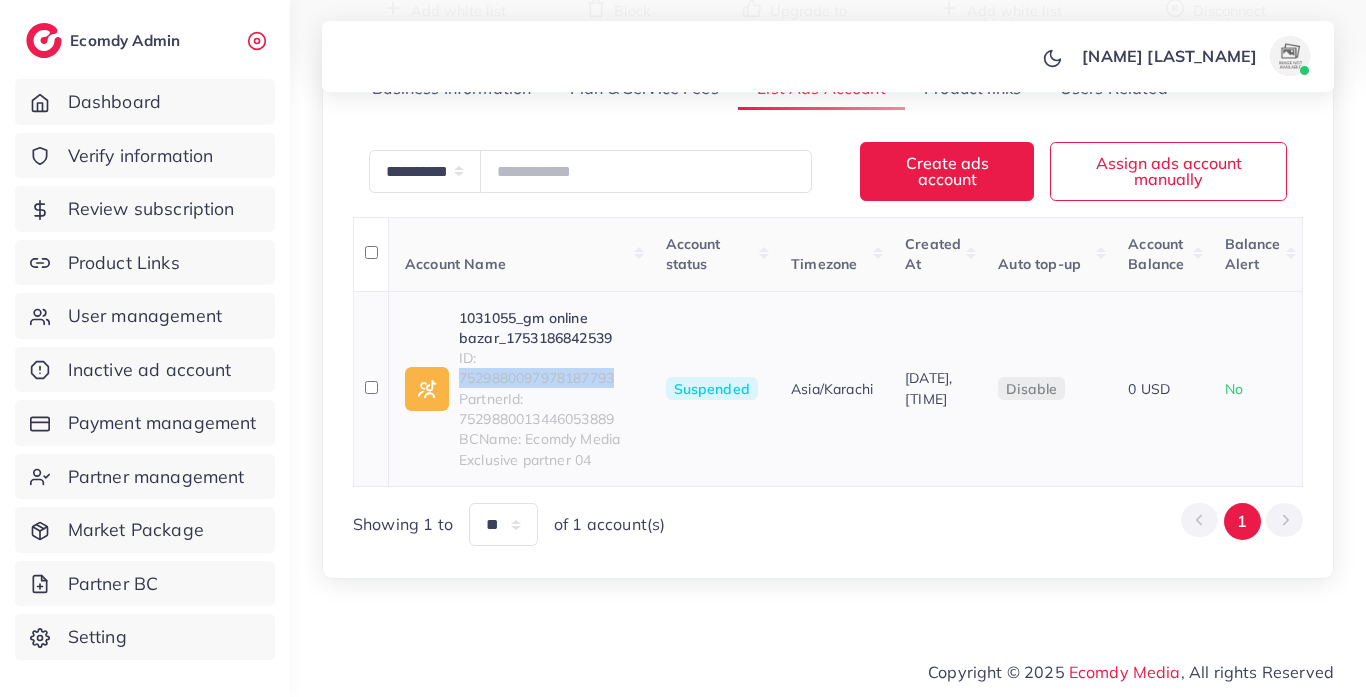 click on "1031055_gm online bazar_1753186842539" at bounding box center (546, 328) 